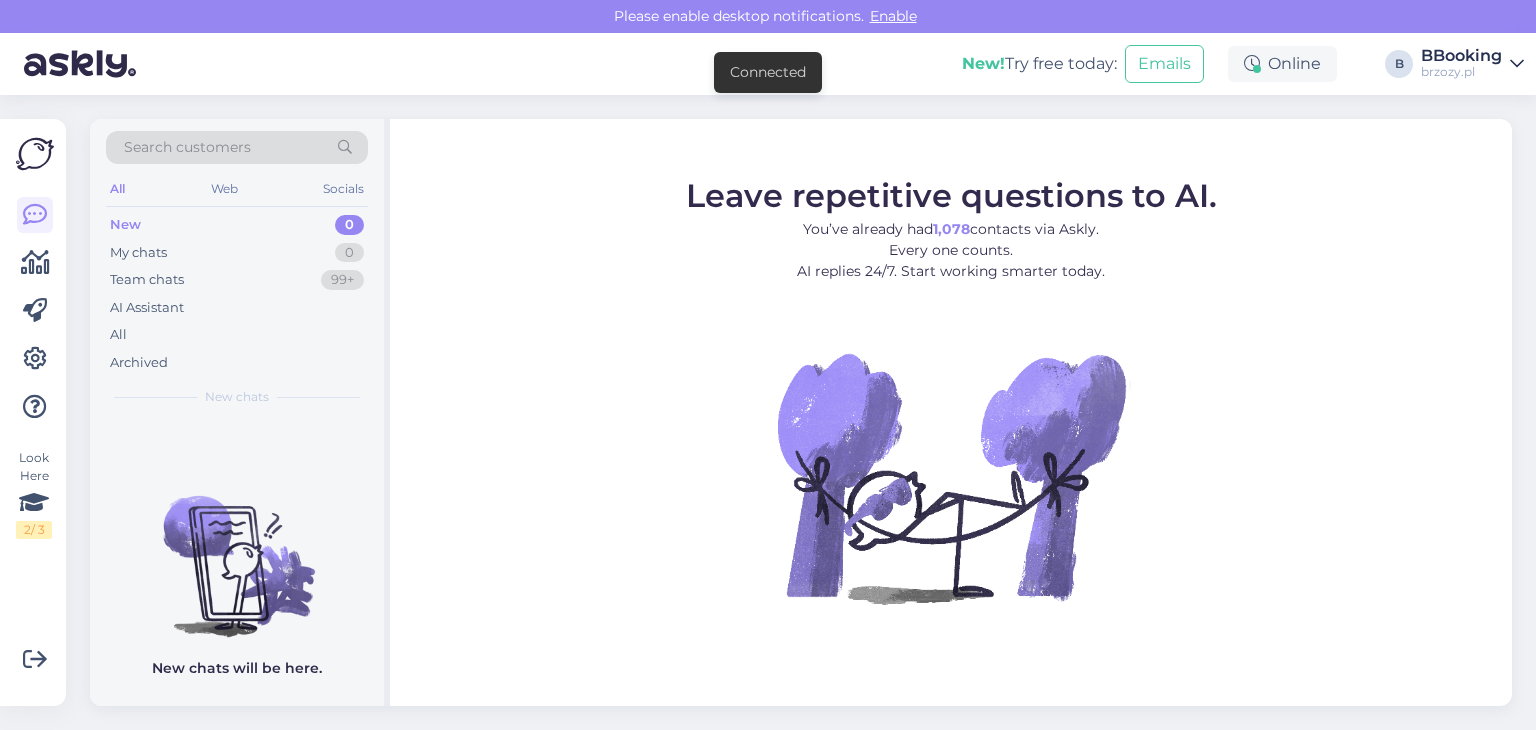 scroll, scrollTop: 0, scrollLeft: 0, axis: both 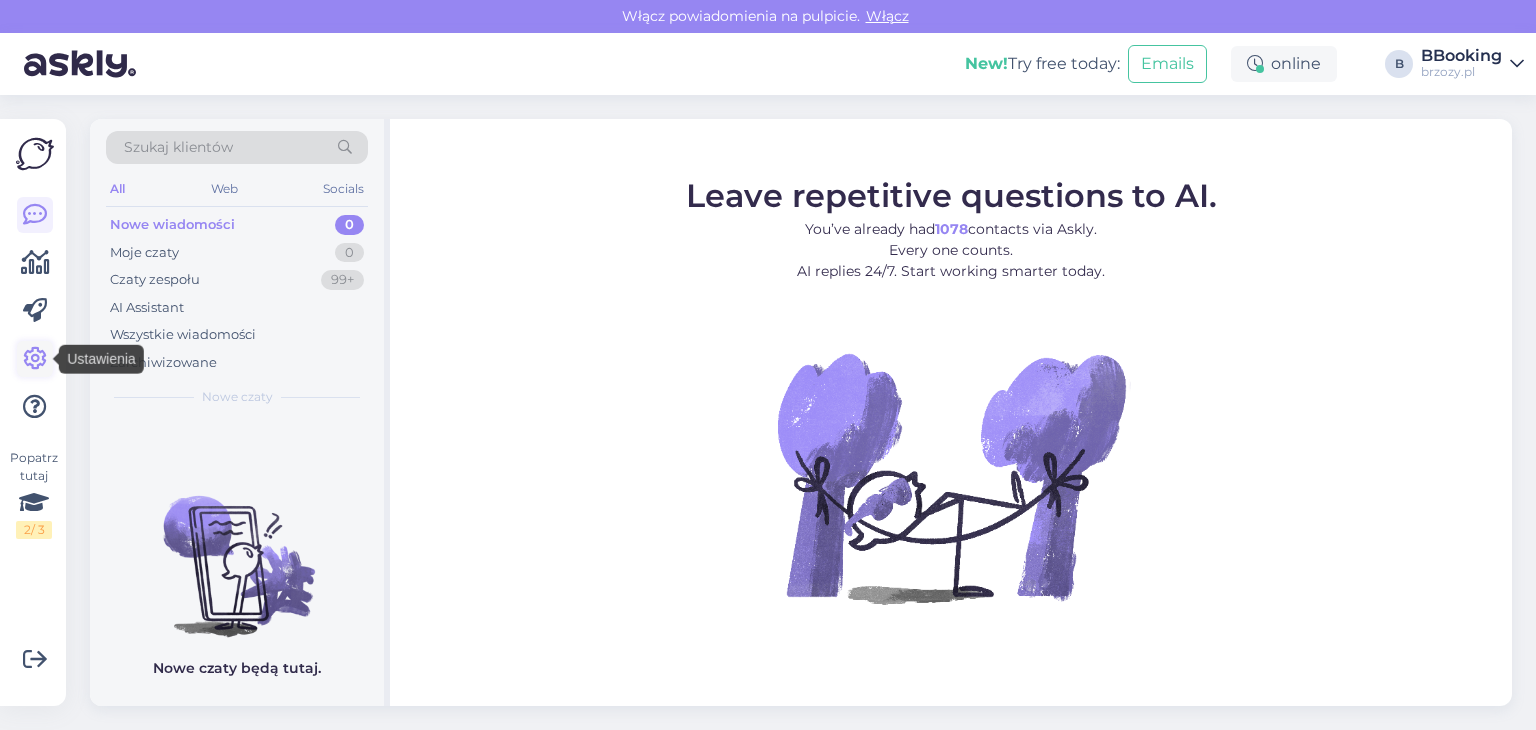 click at bounding box center (35, 359) 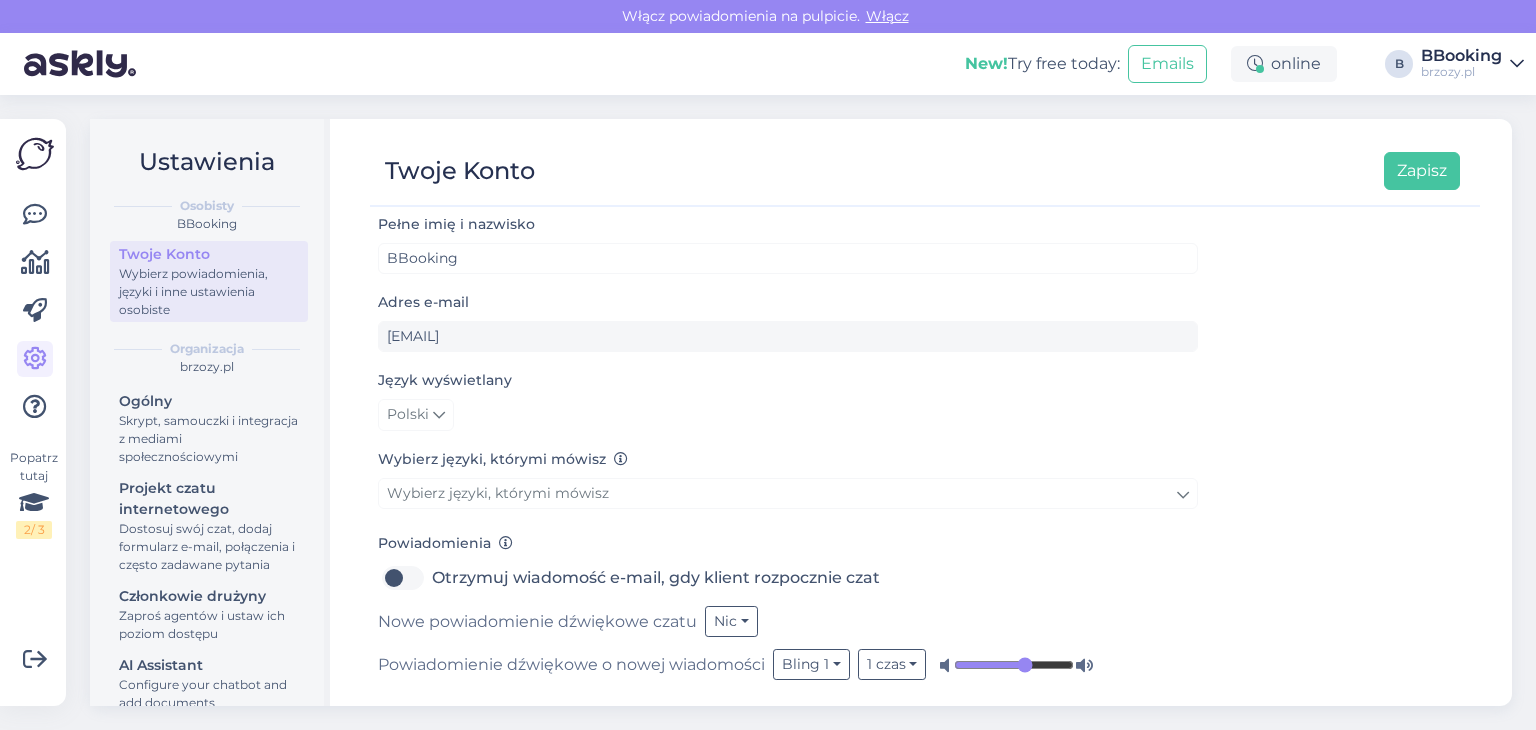 scroll, scrollTop: 11, scrollLeft: 0, axis: vertical 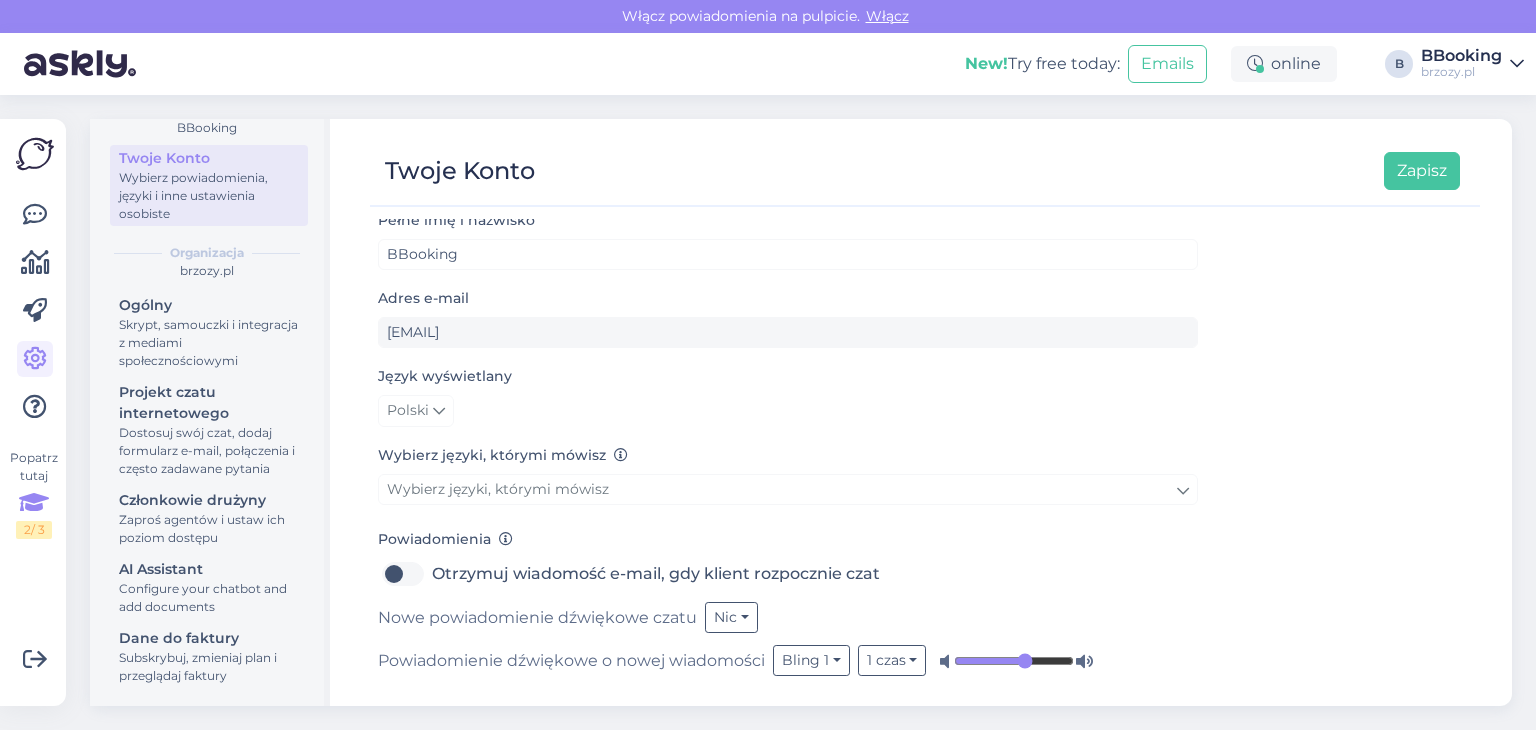 click at bounding box center (34, 503) 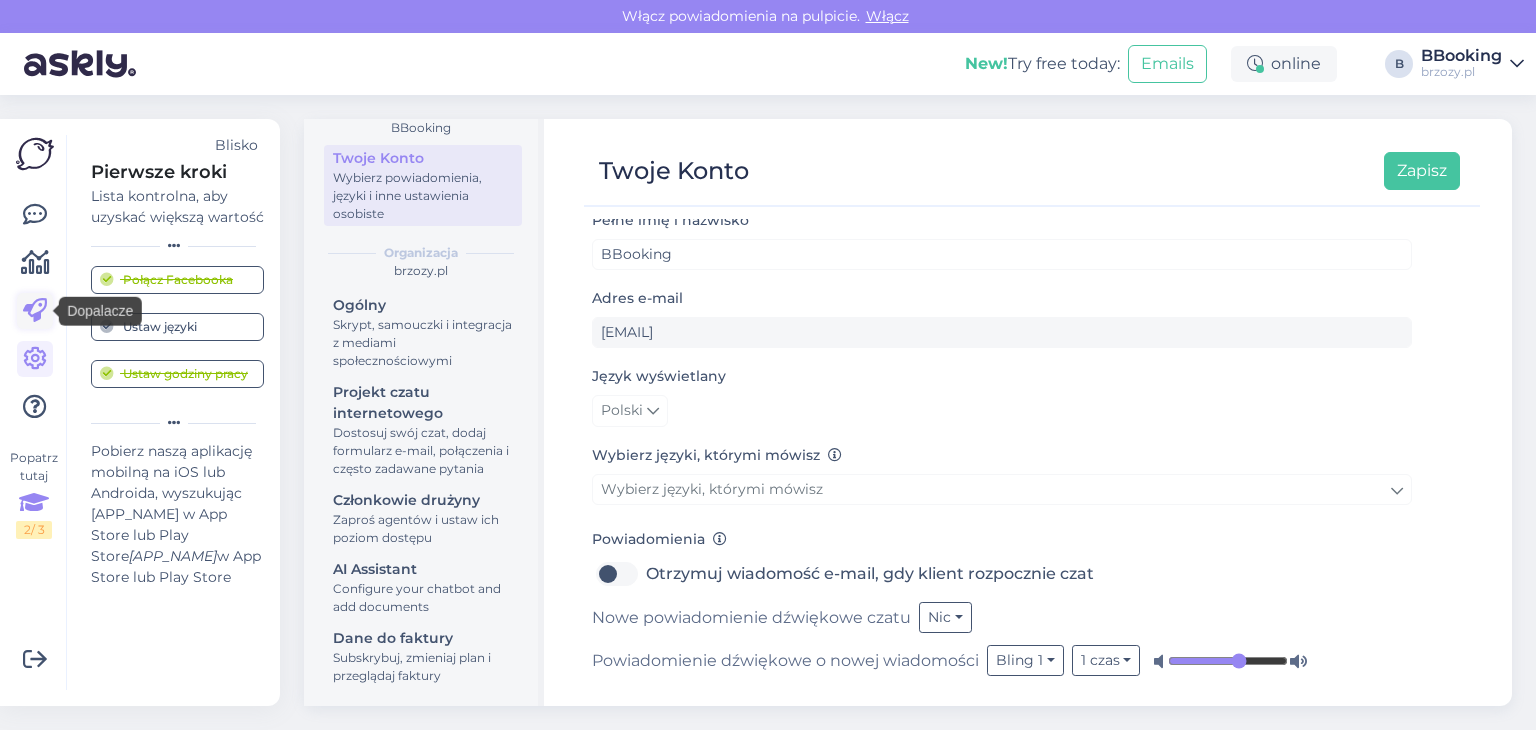 click at bounding box center (35, 311) 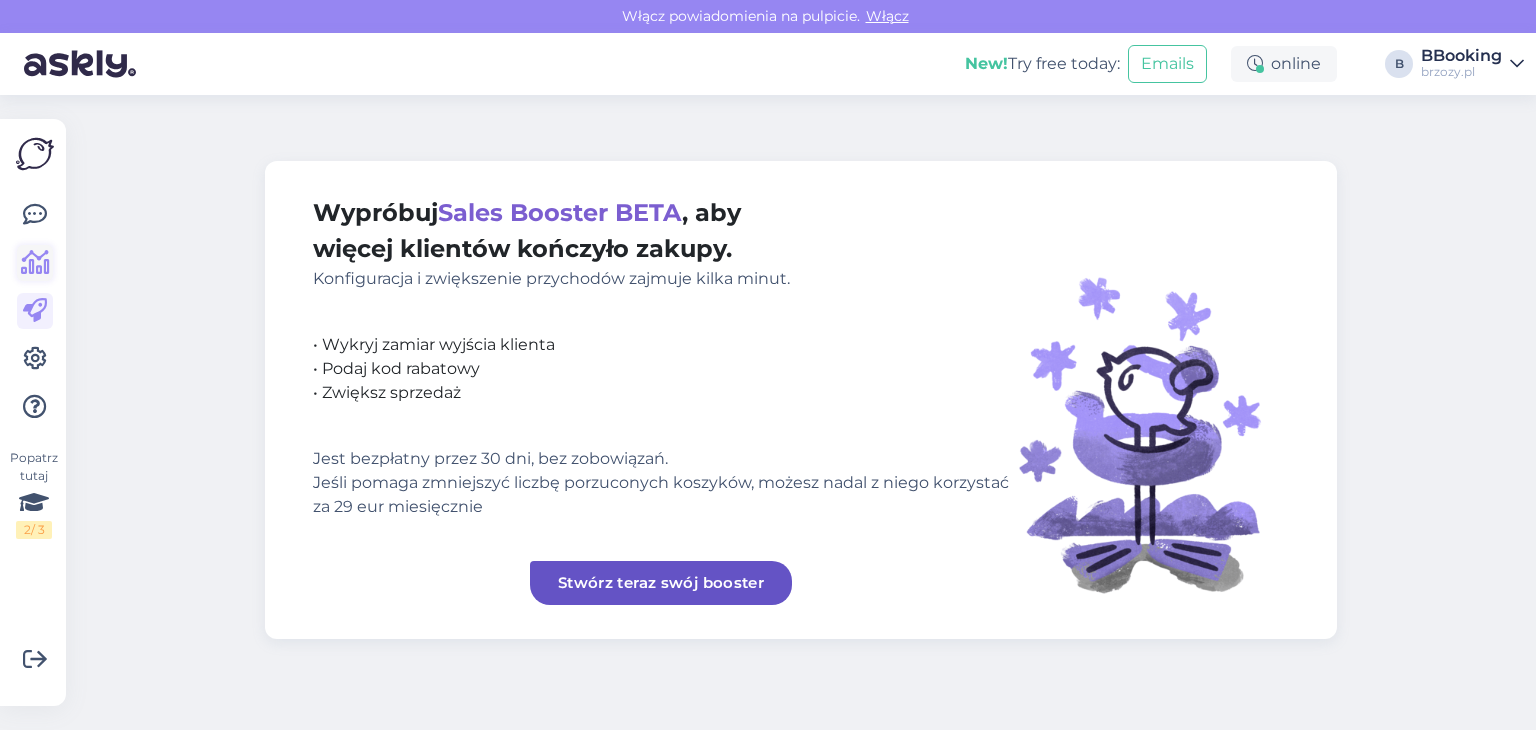 click at bounding box center (35, 263) 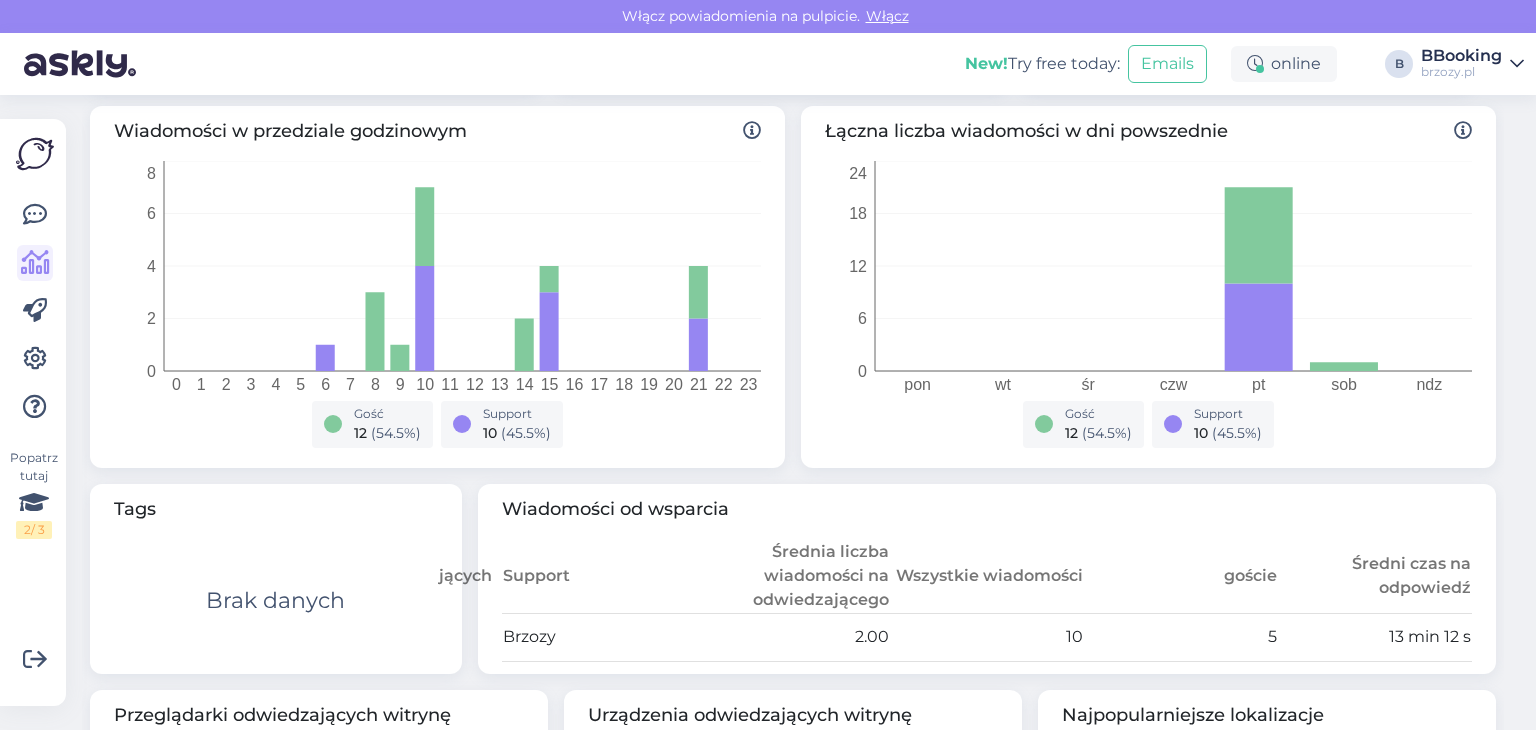 scroll, scrollTop: 0, scrollLeft: 0, axis: both 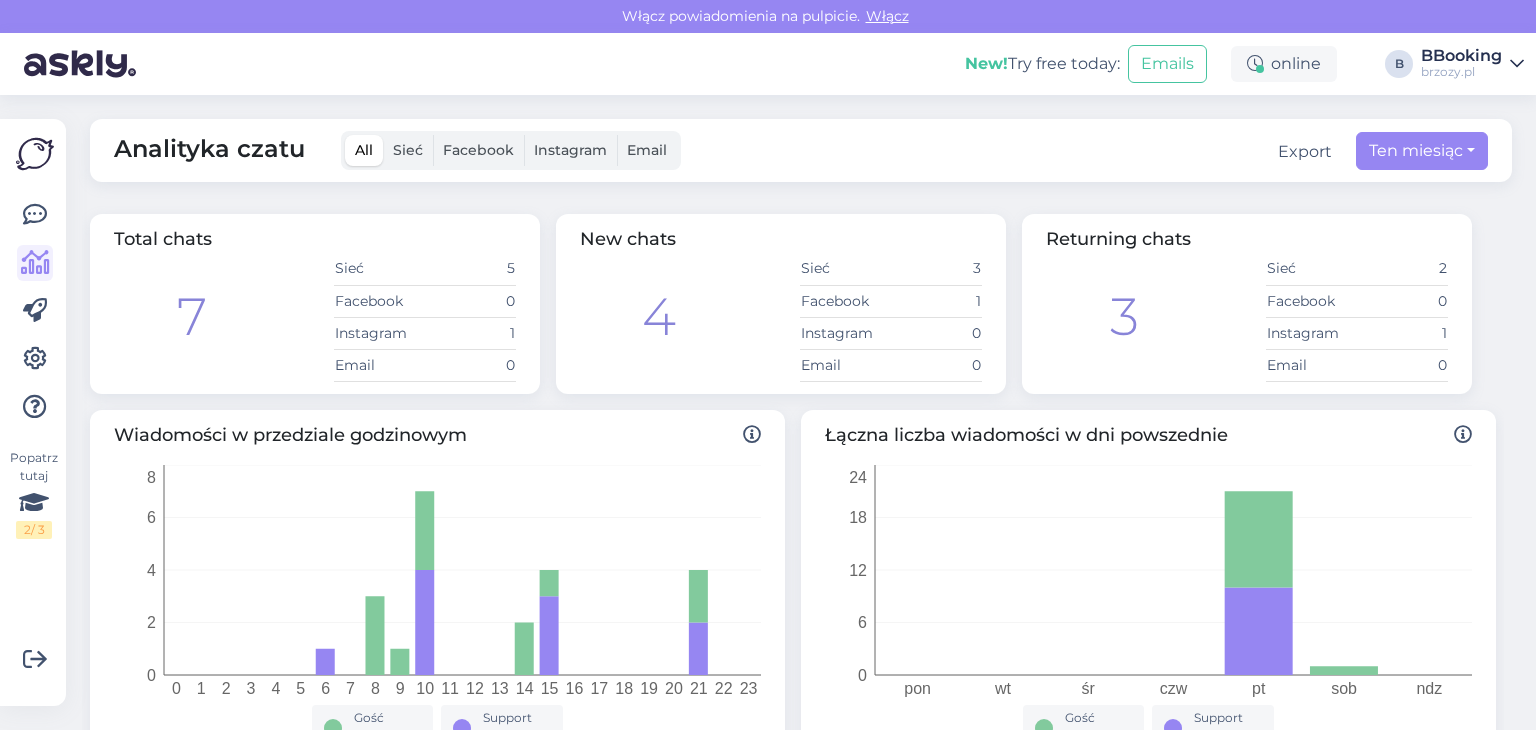 click on "Instagram" at bounding box center [570, 150] 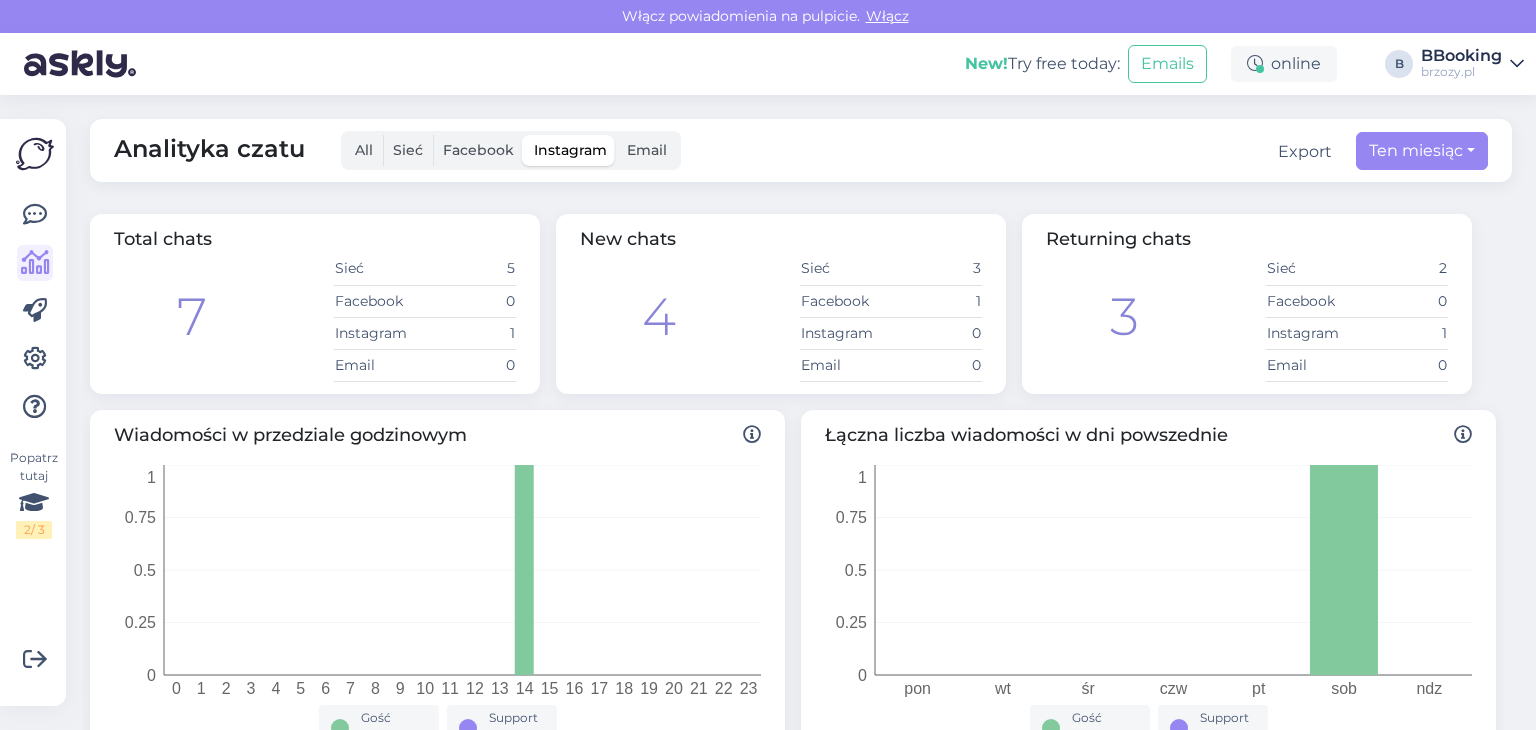 click on "Facebook" at bounding box center [478, 150] 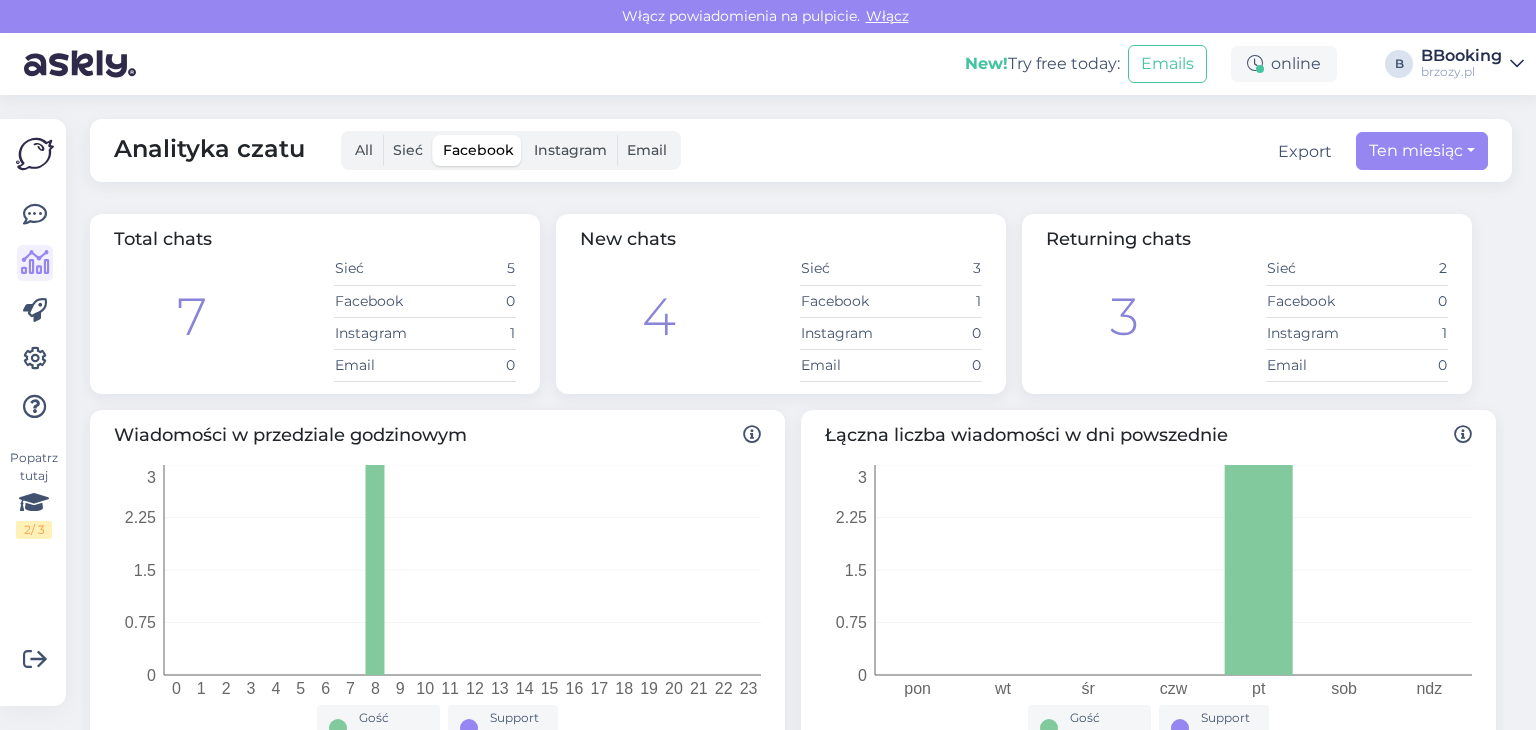 click on "Instagram" at bounding box center (570, 150) 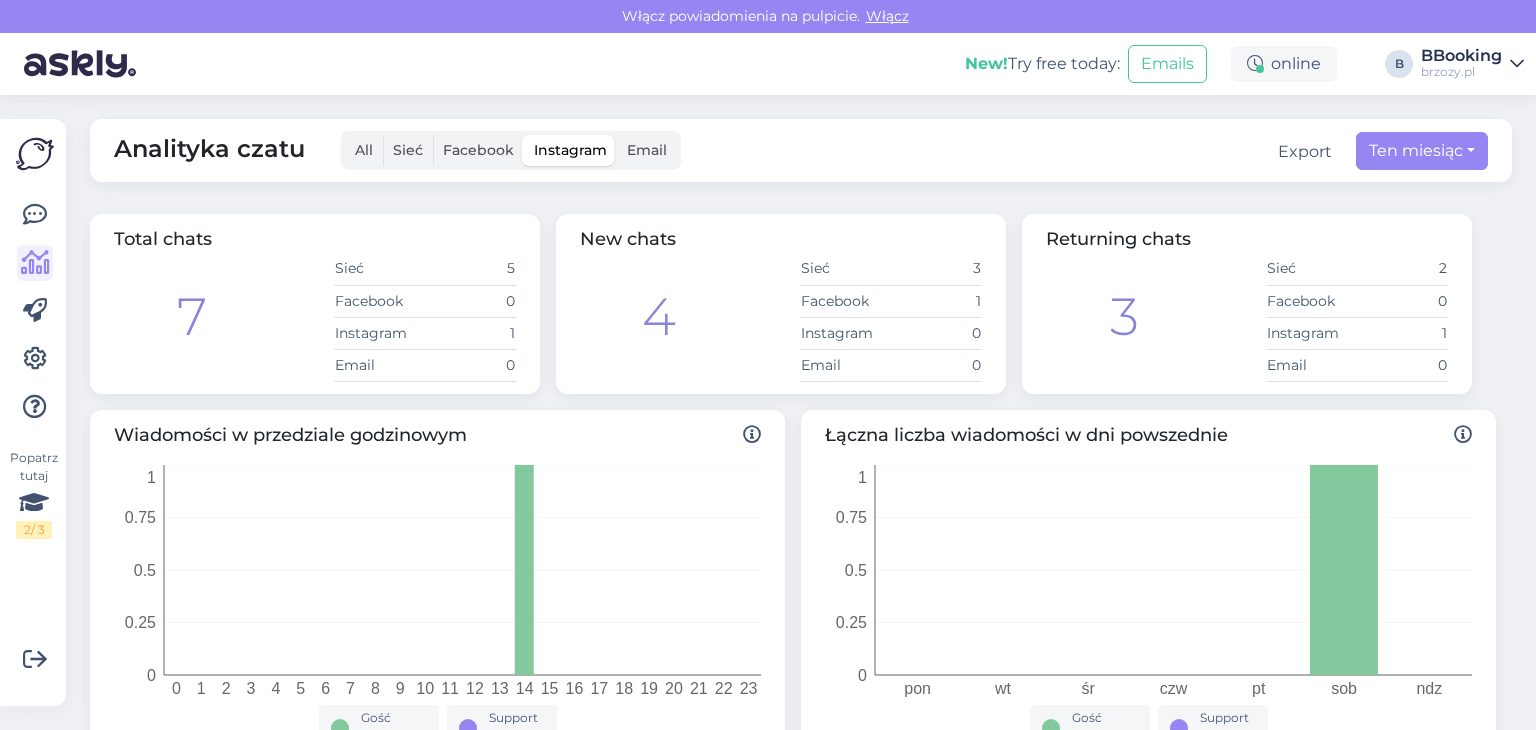 click on "Sieć" at bounding box center (408, 150) 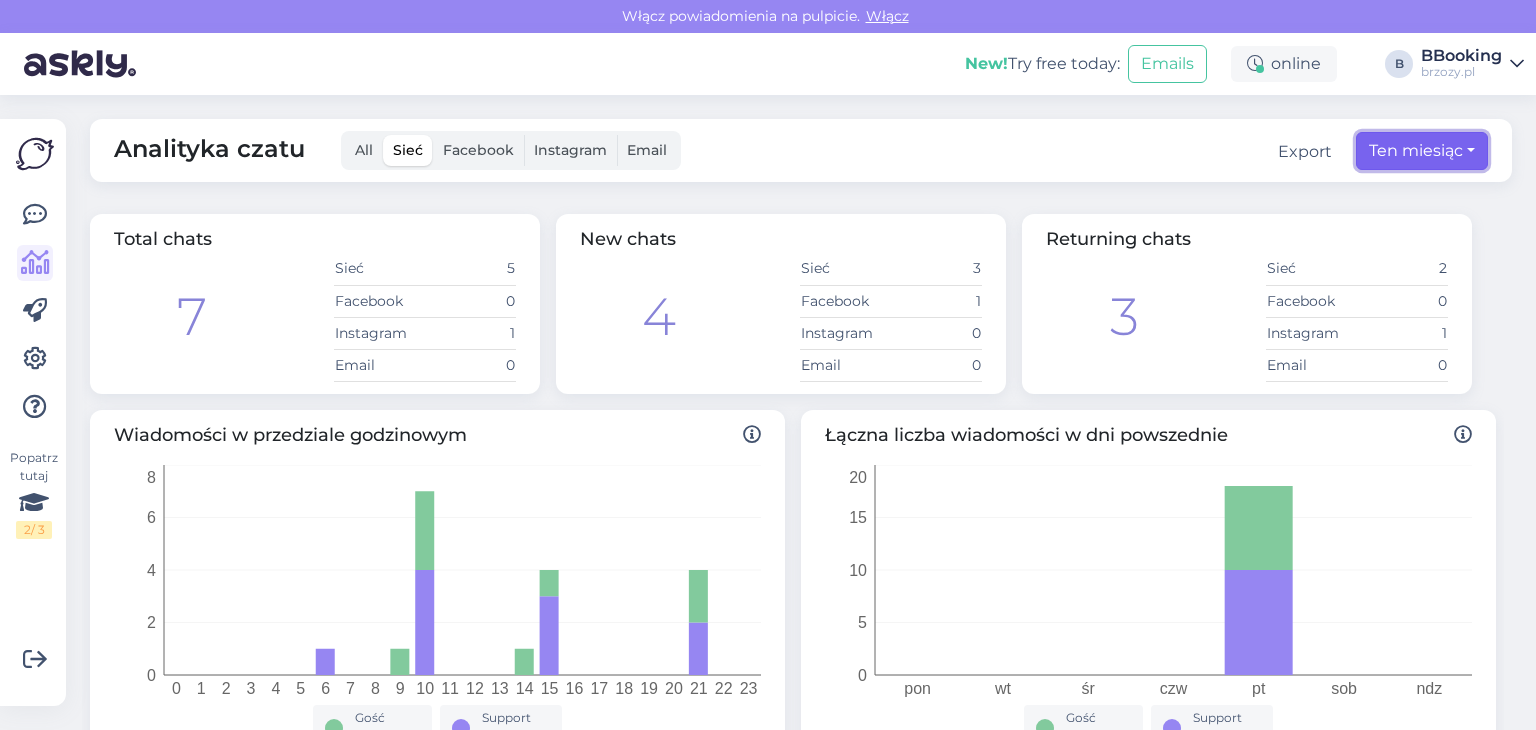 click on "Ten miesiąc" at bounding box center (1422, 151) 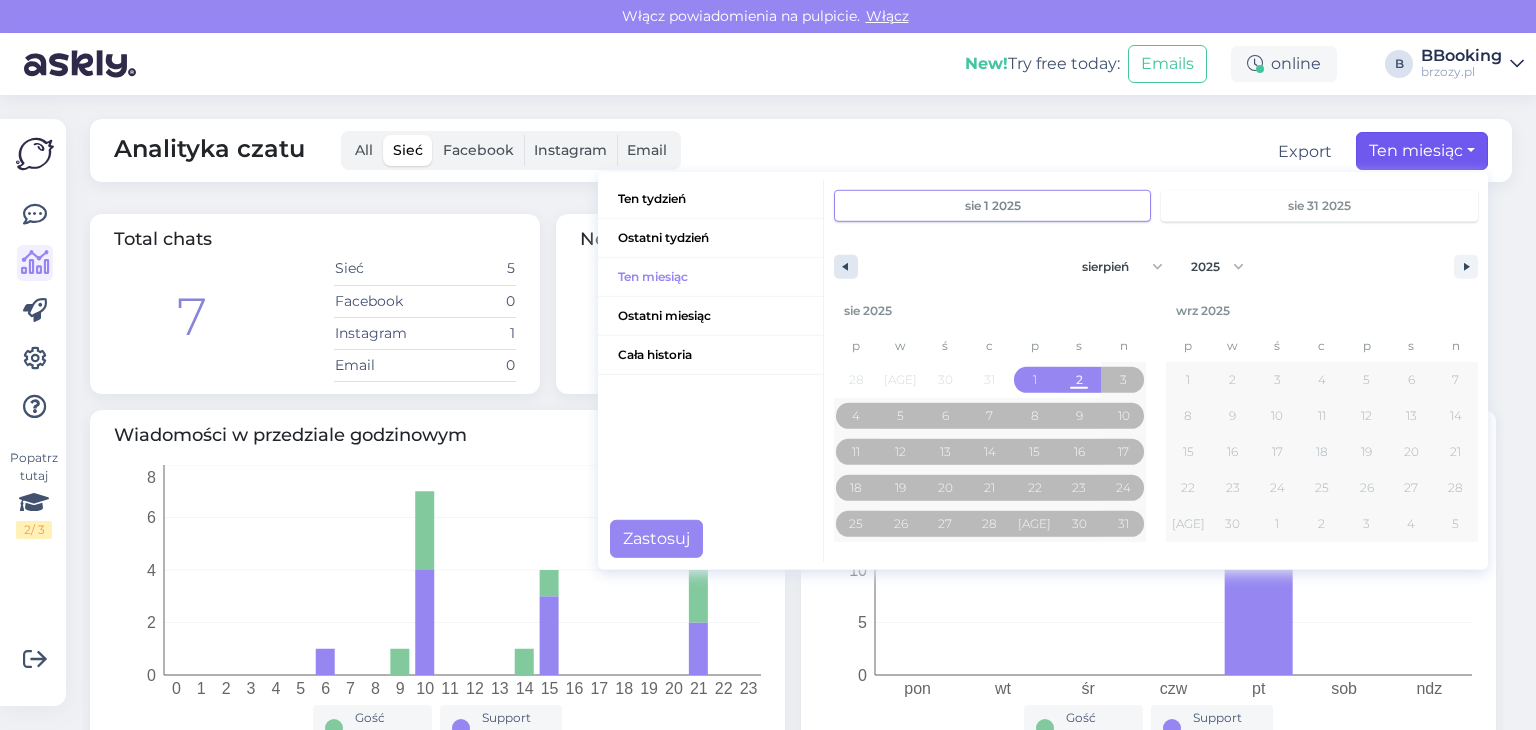 click at bounding box center [846, 267] 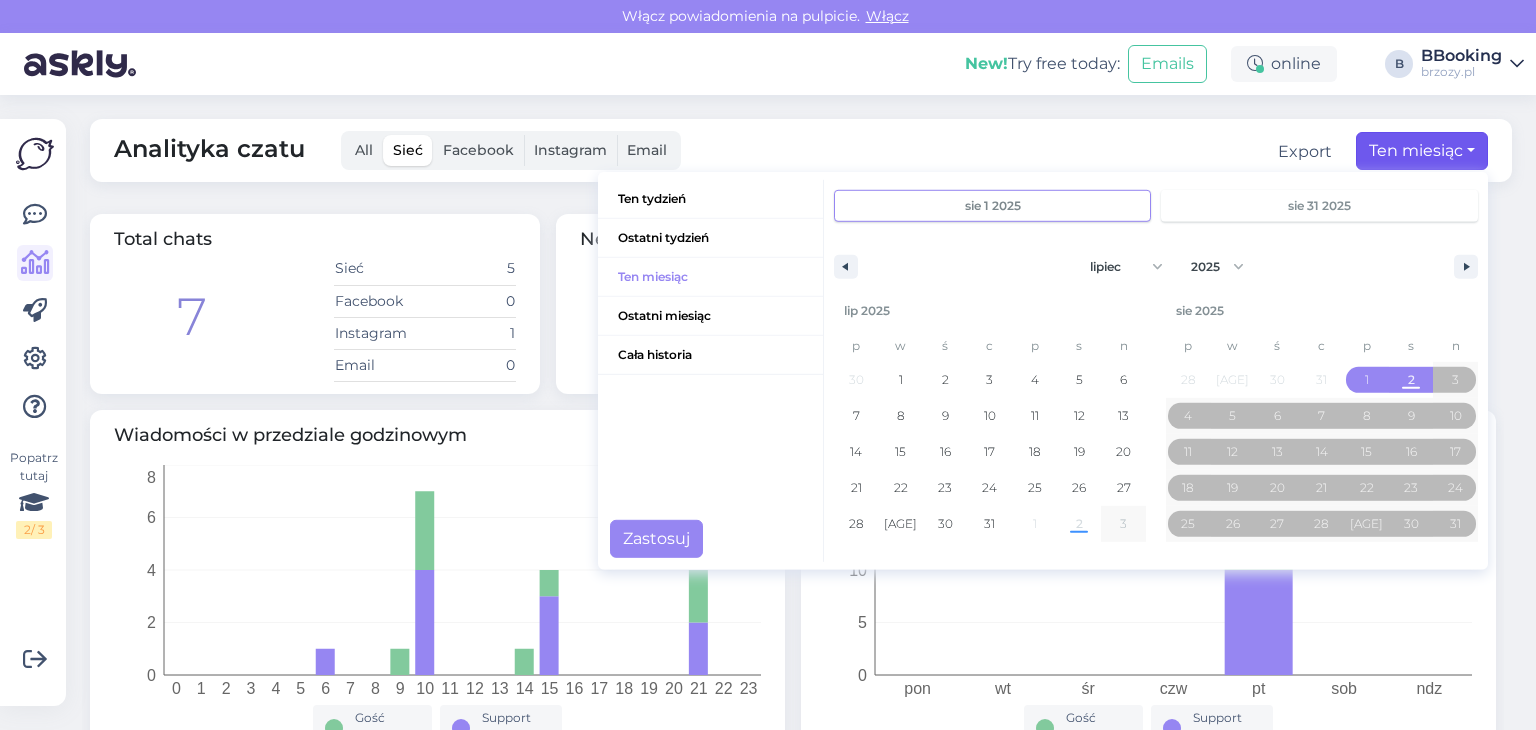 click on "lip 2025" at bounding box center (990, 311) 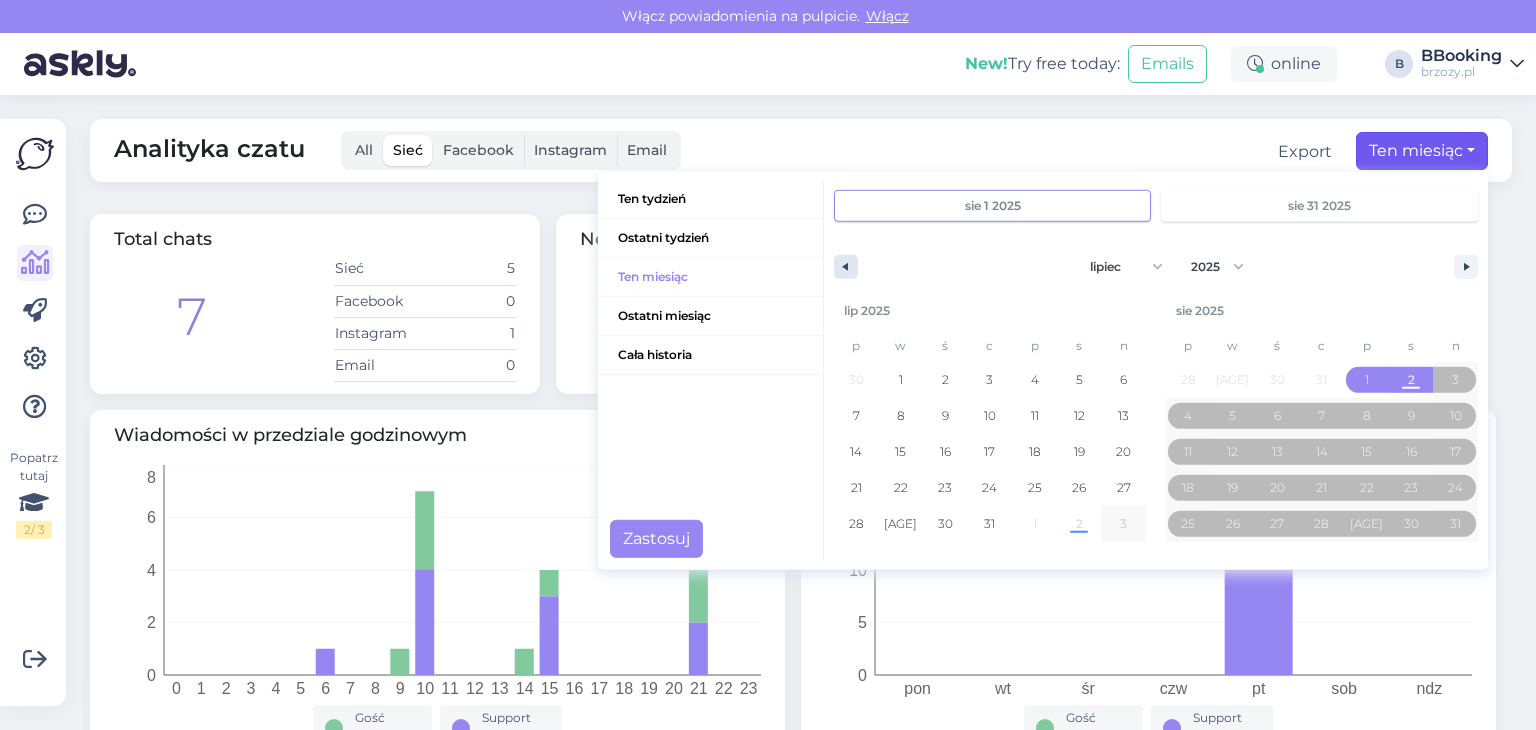 click at bounding box center (846, 267) 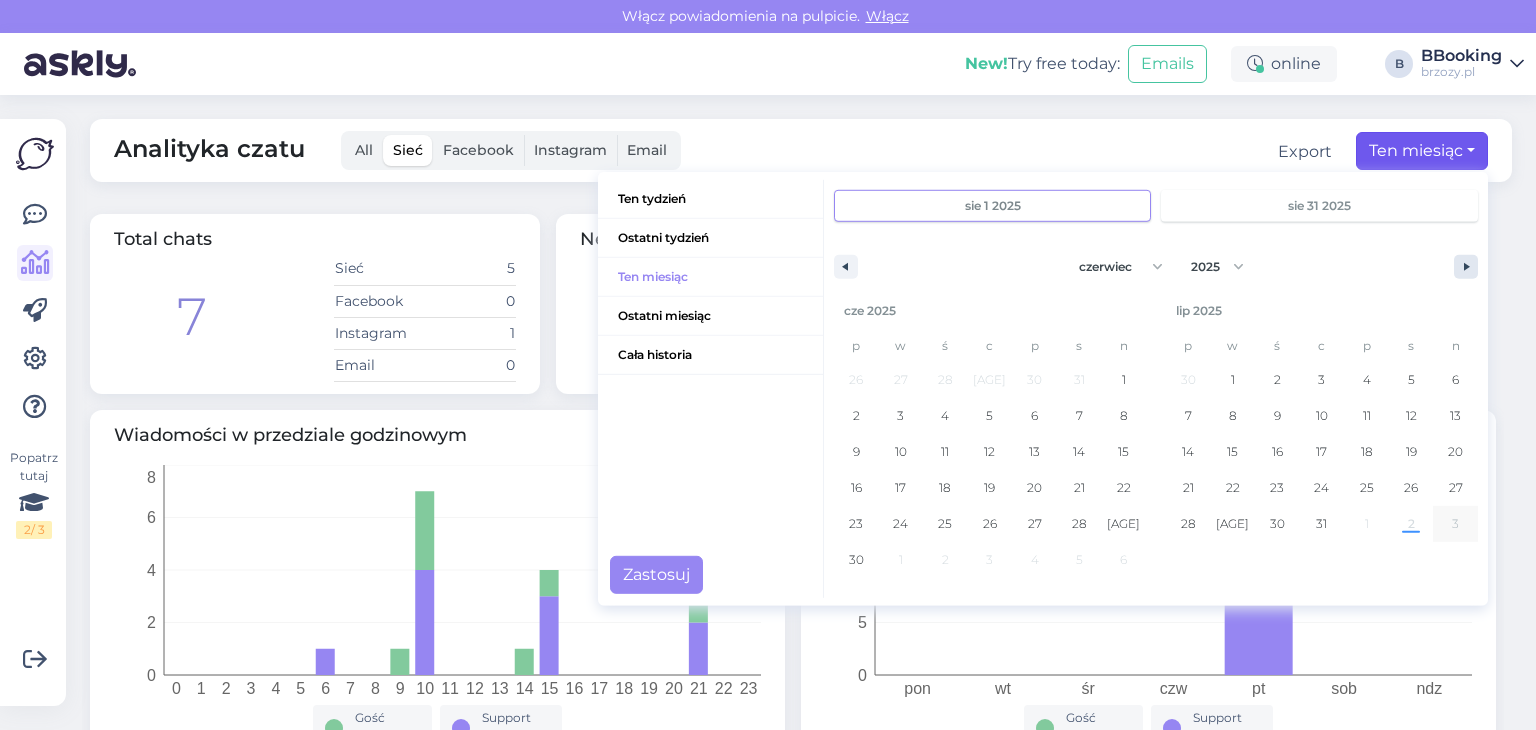 click at bounding box center (1469, 267) 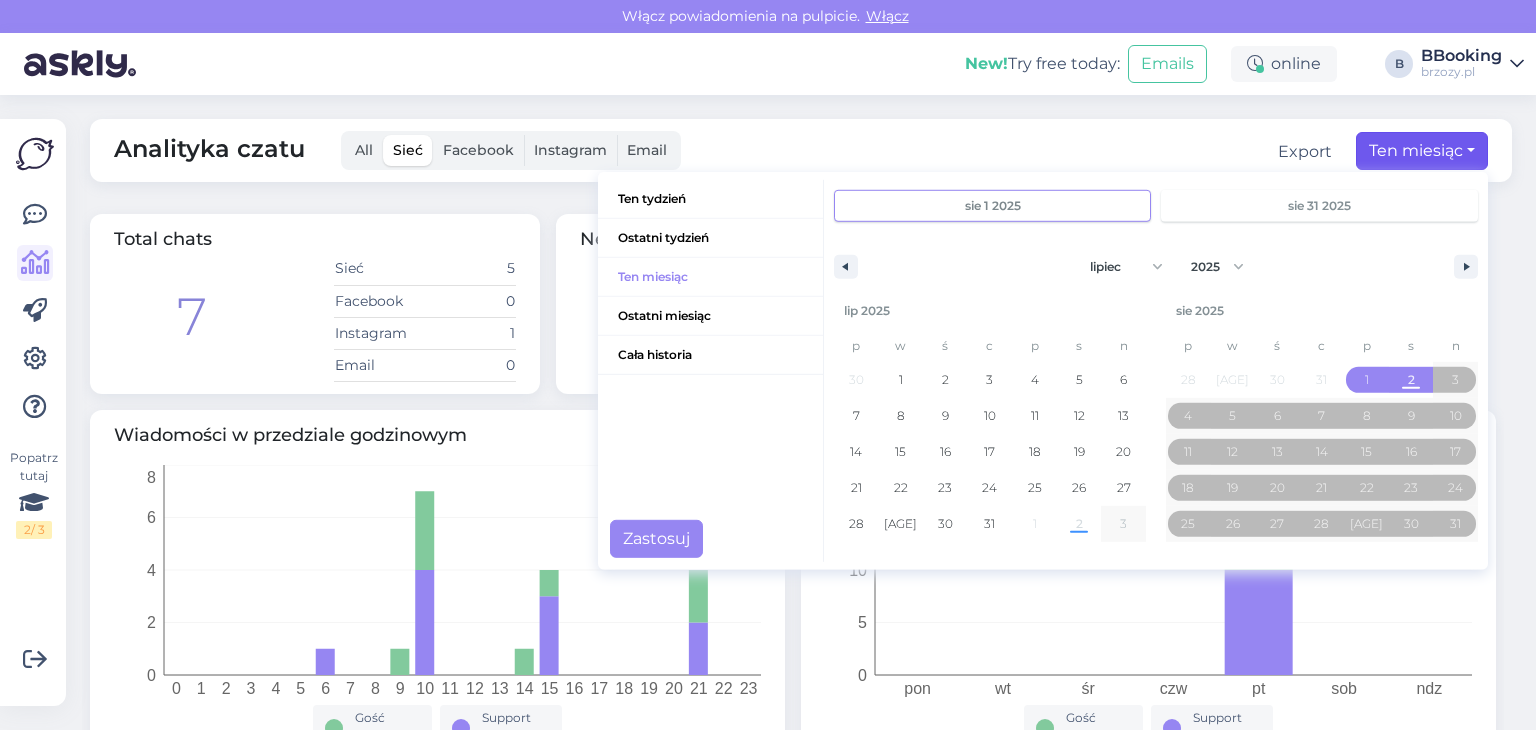 click on "sie 1 2025" at bounding box center (992, 206) 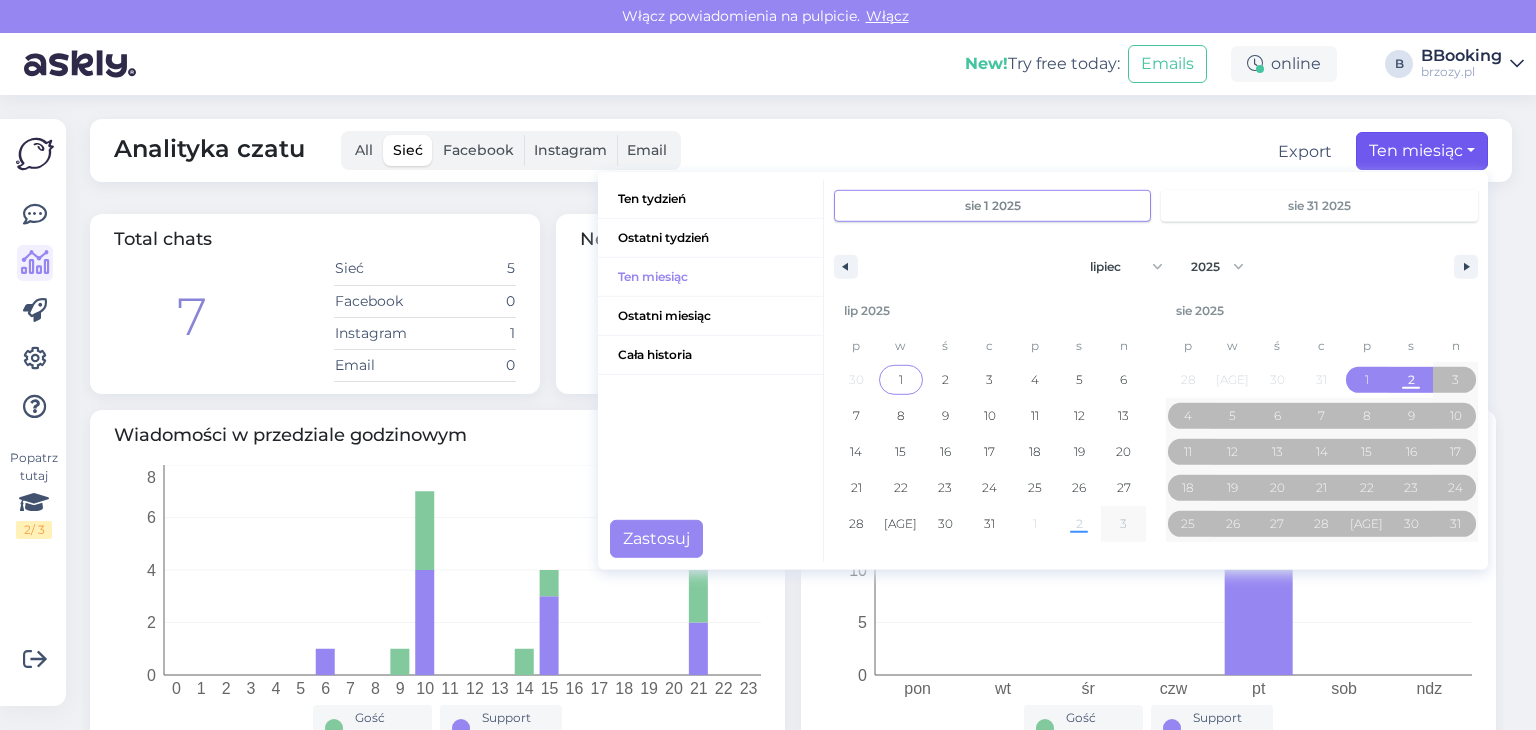 click on "1" at bounding box center [901, 380] 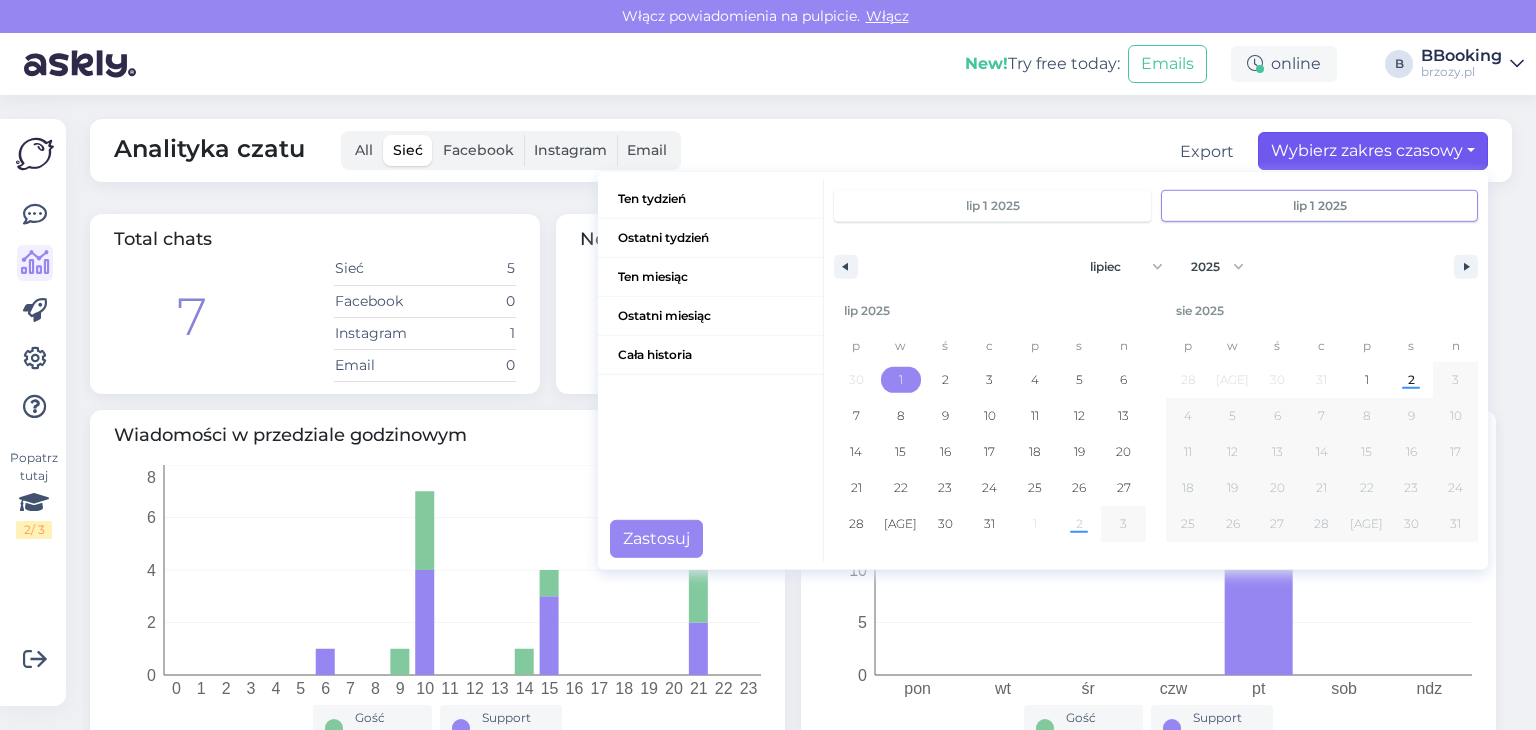 click on "lip 1 2025" at bounding box center [1319, 206] 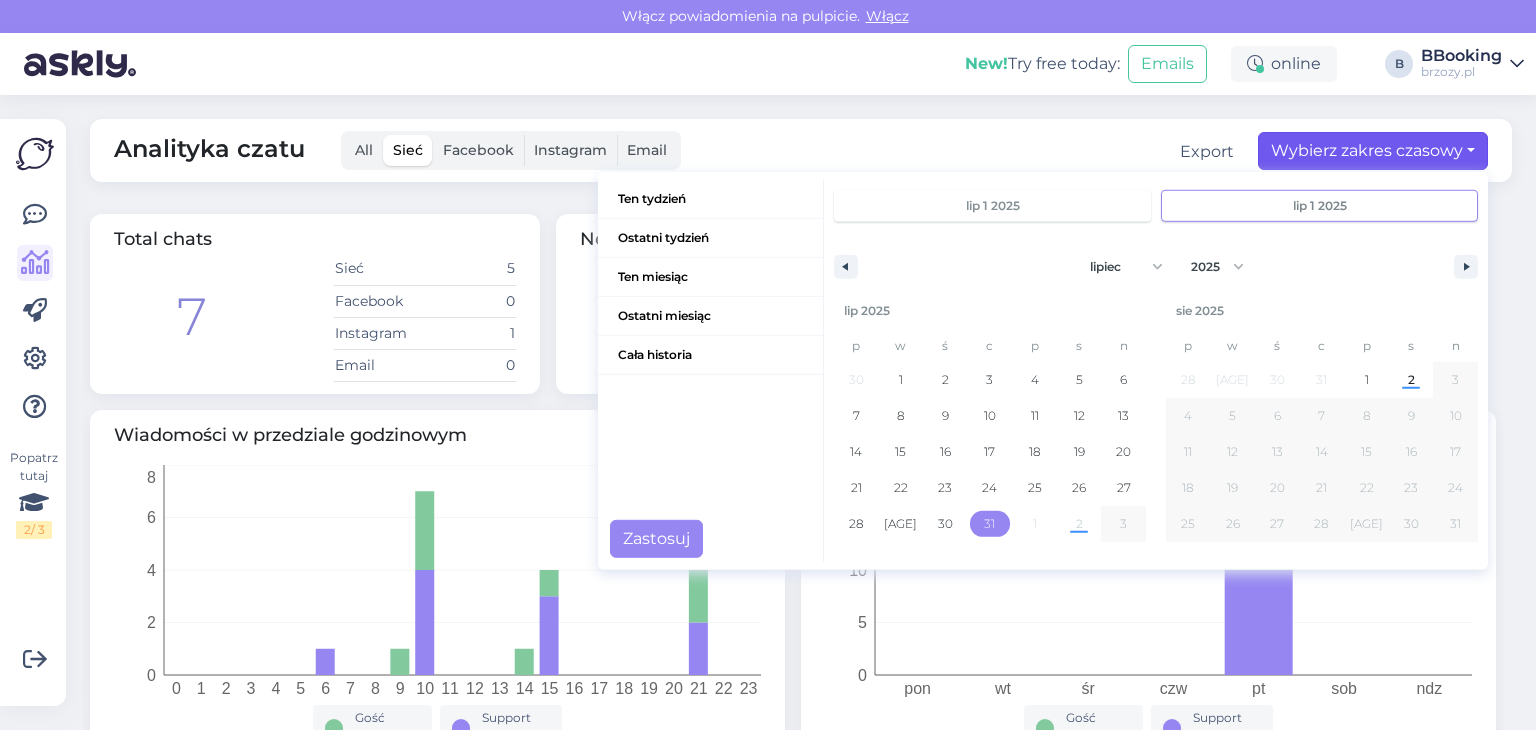 click on "31" at bounding box center [989, 524] 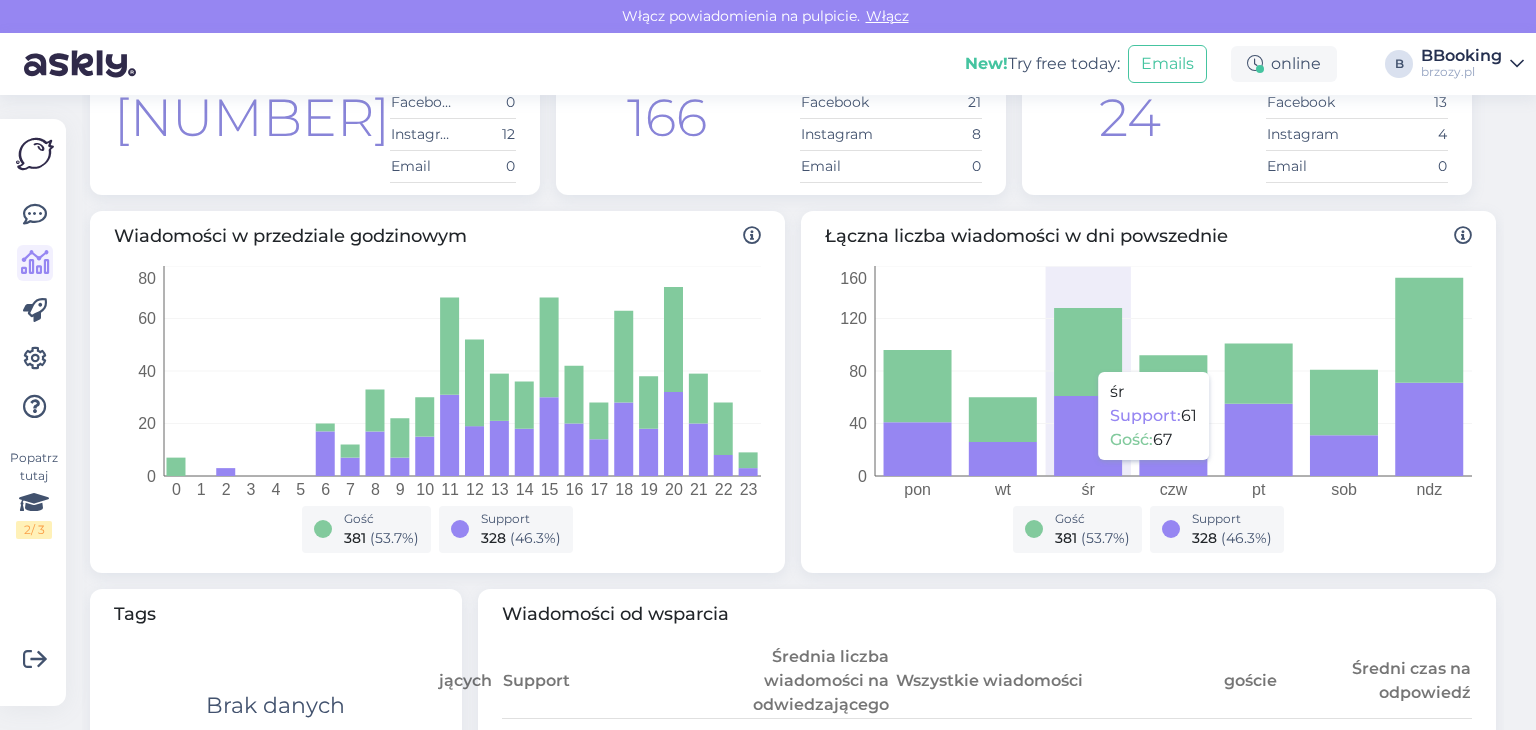 scroll, scrollTop: 0, scrollLeft: 0, axis: both 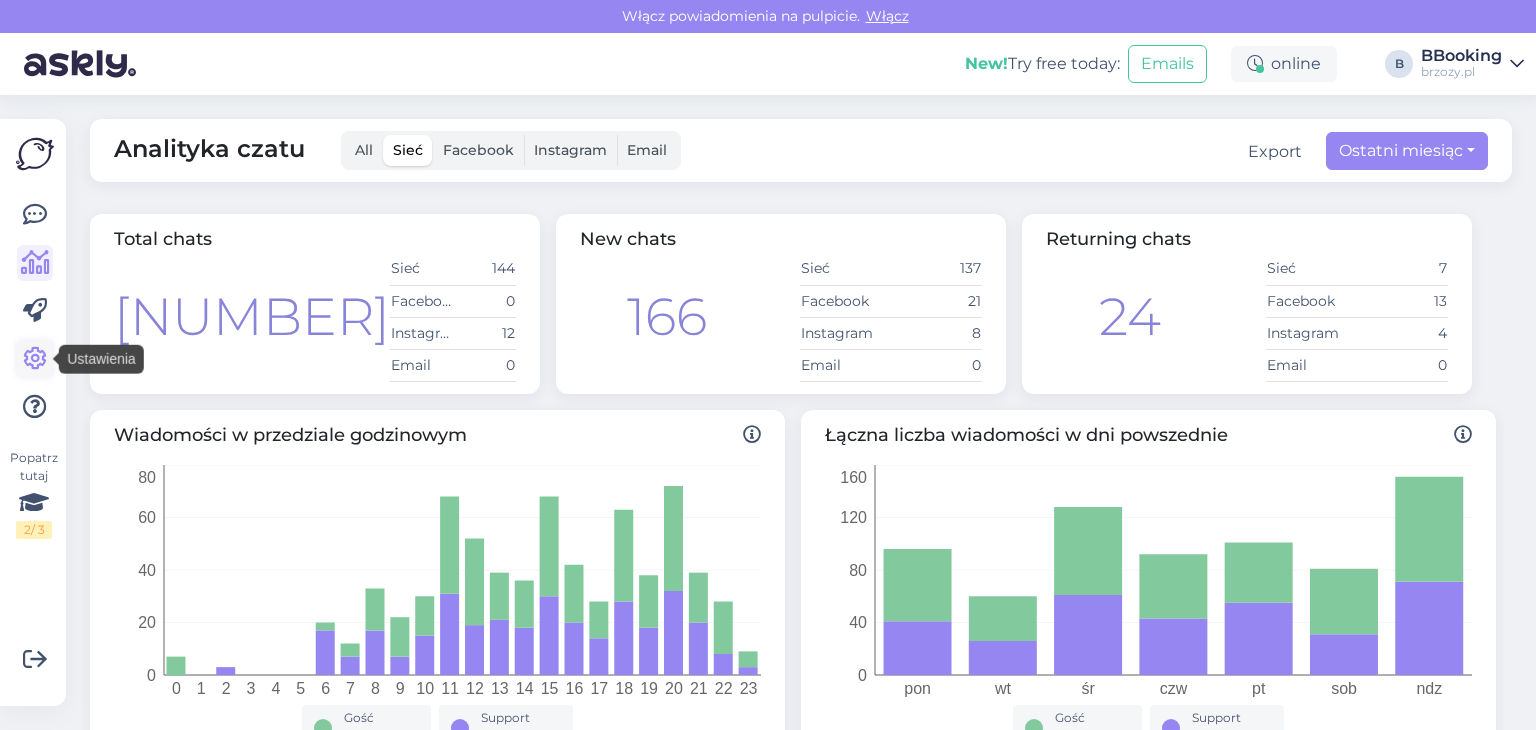 click at bounding box center [35, 359] 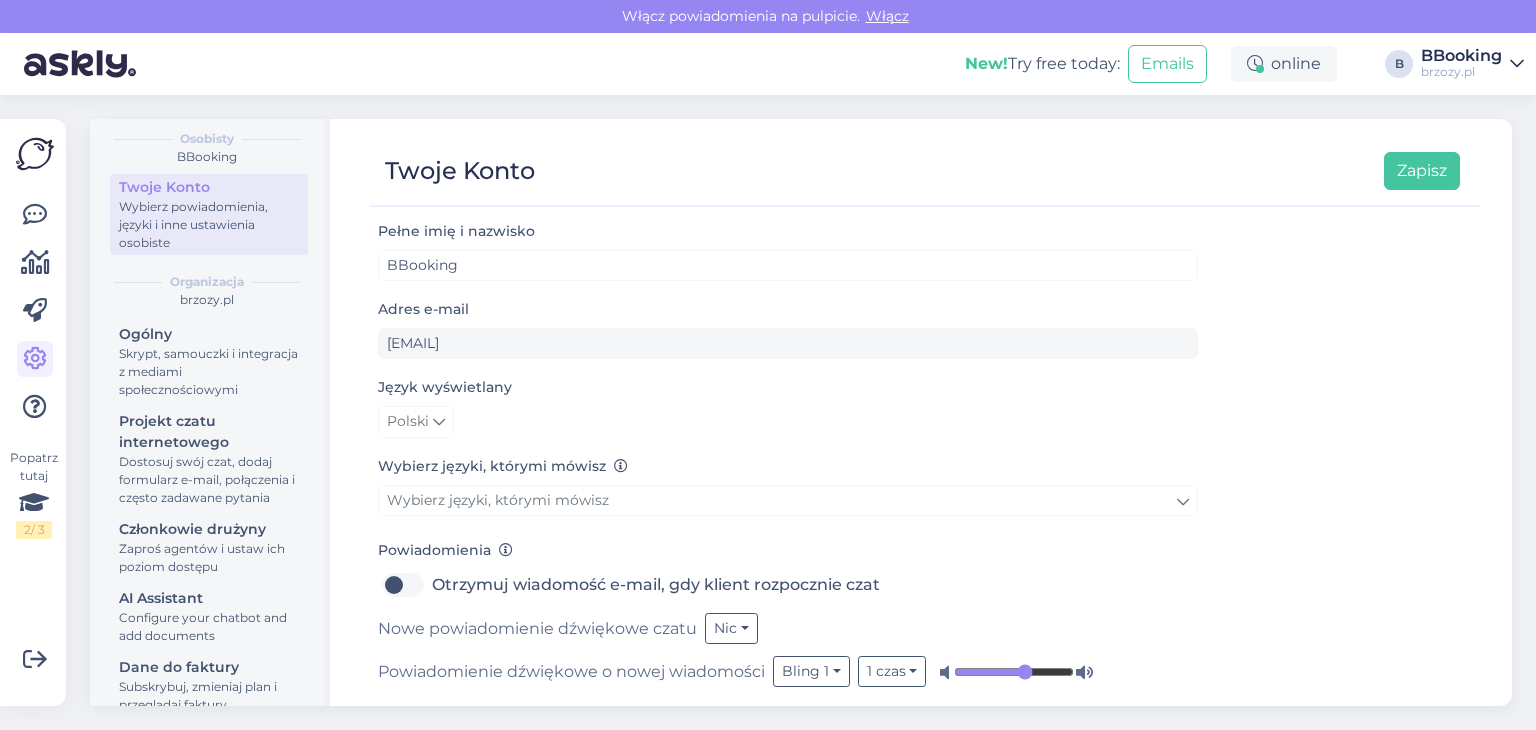 scroll, scrollTop: 96, scrollLeft: 0, axis: vertical 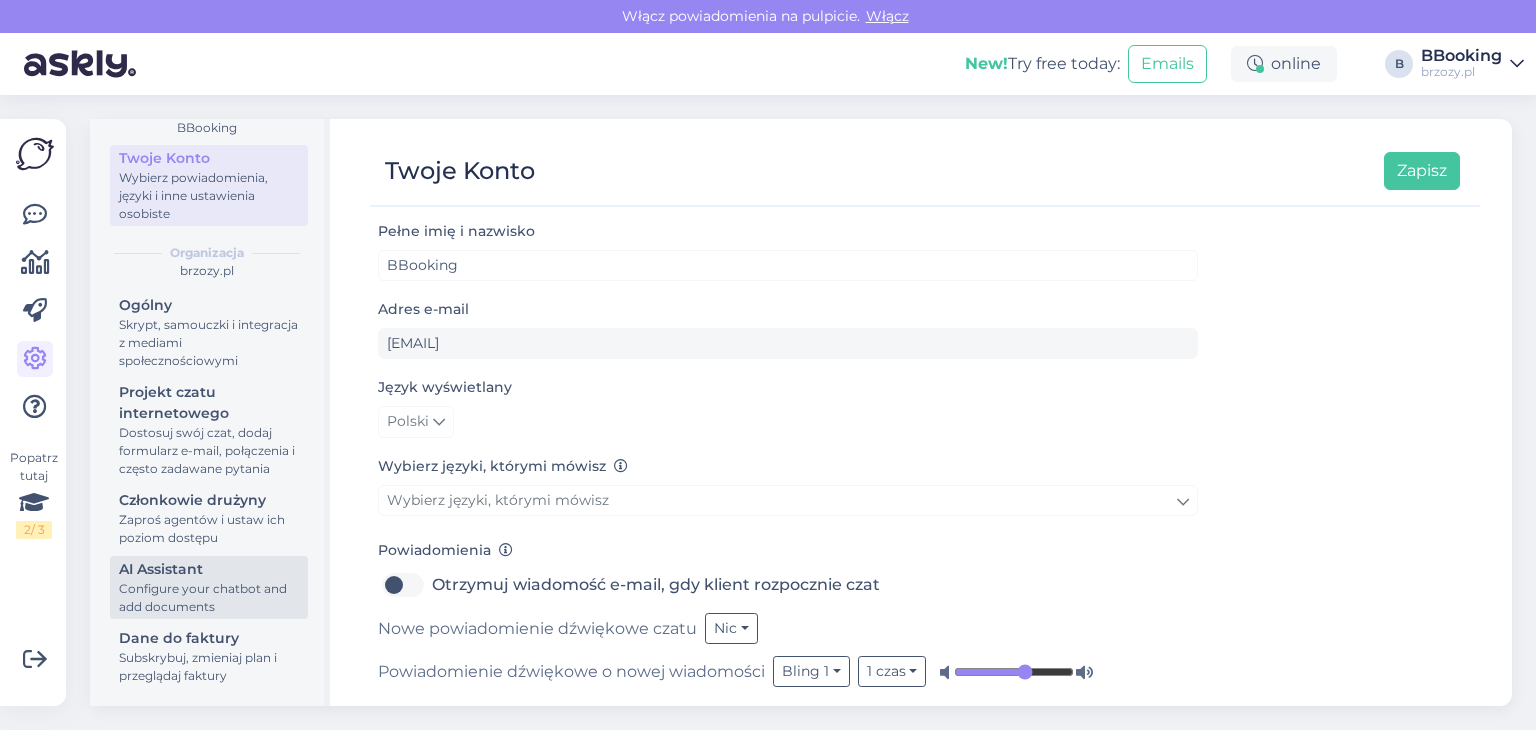 click on "Configure your chatbot and add documents" at bounding box center [209, 598] 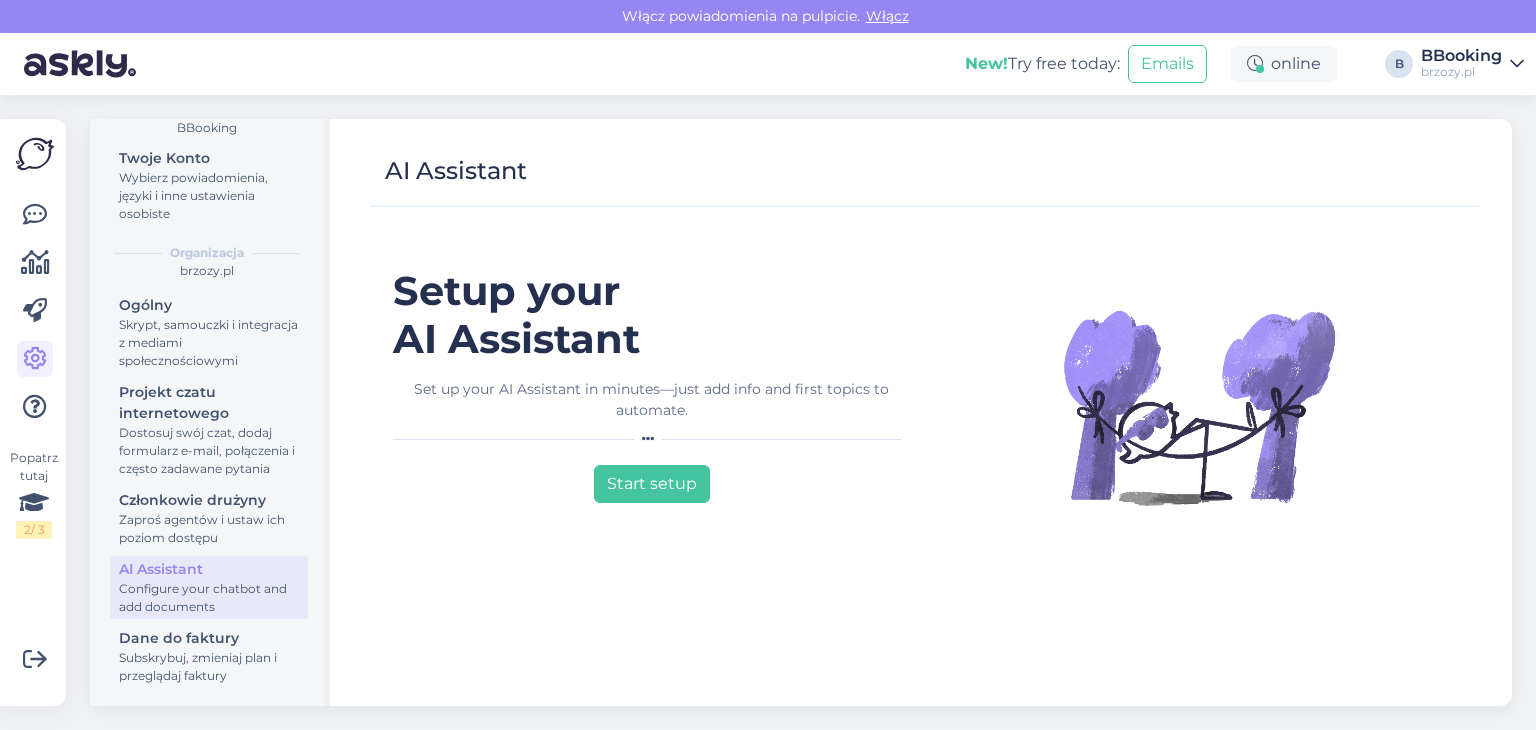 scroll, scrollTop: 96, scrollLeft: 0, axis: vertical 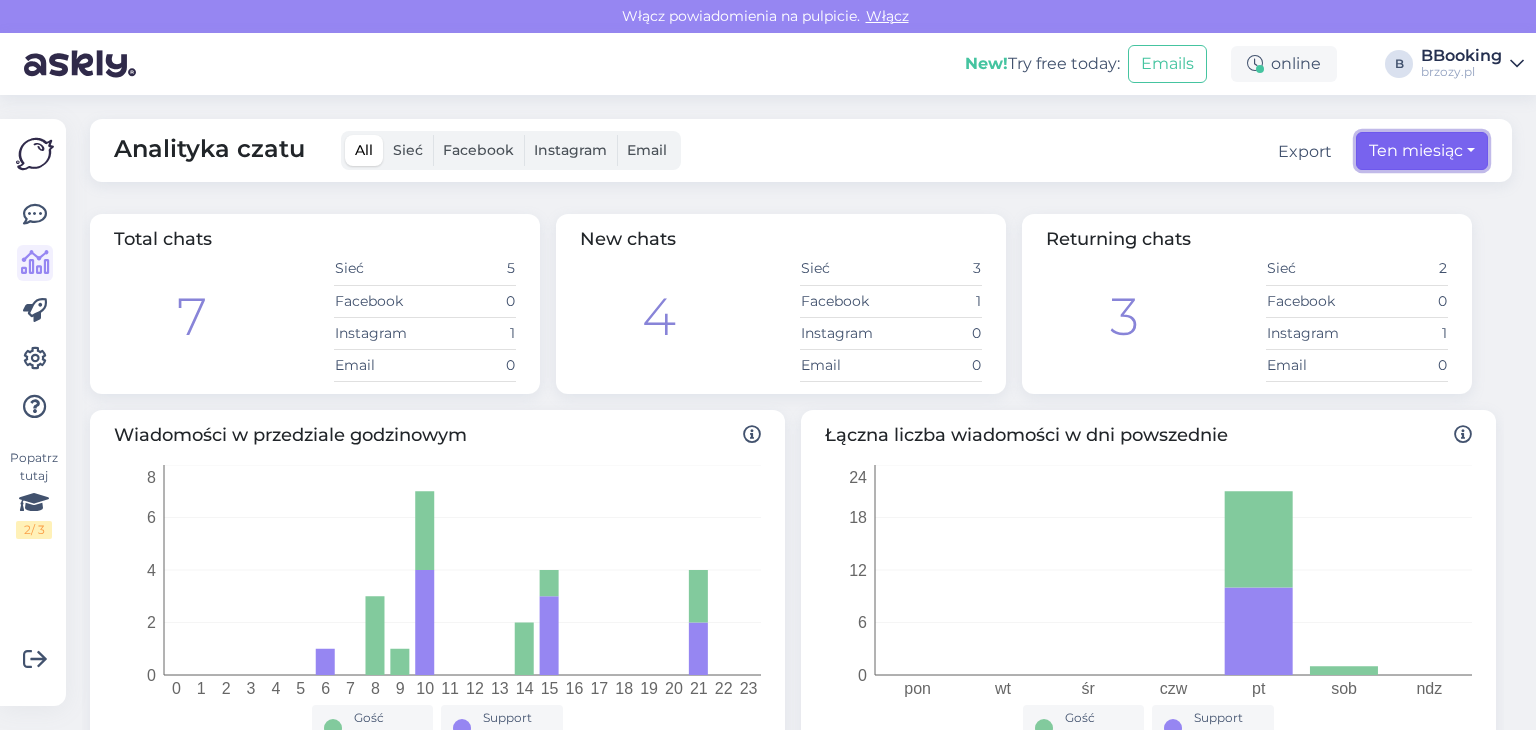 click on "Ten miesiąc" at bounding box center [1422, 151] 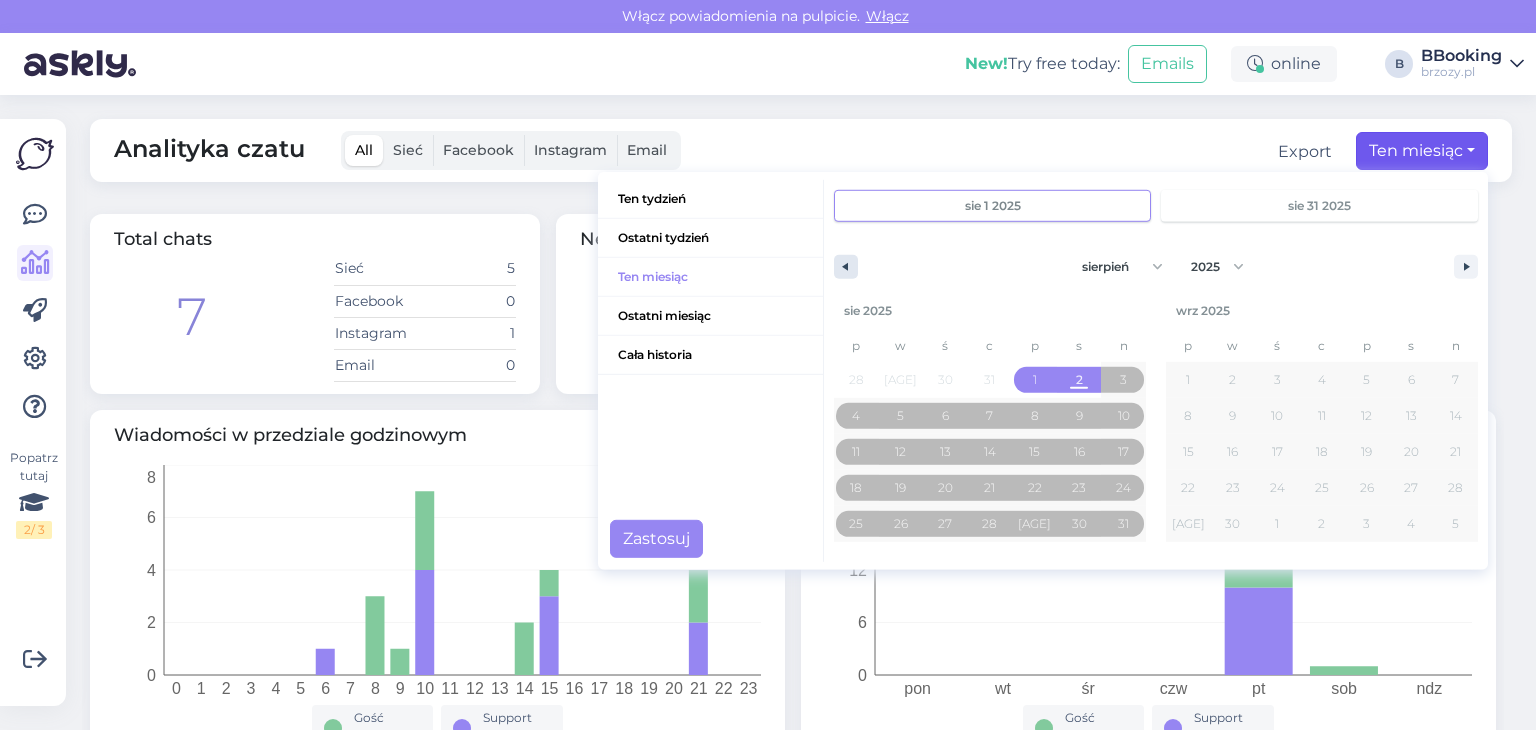 click at bounding box center [846, 267] 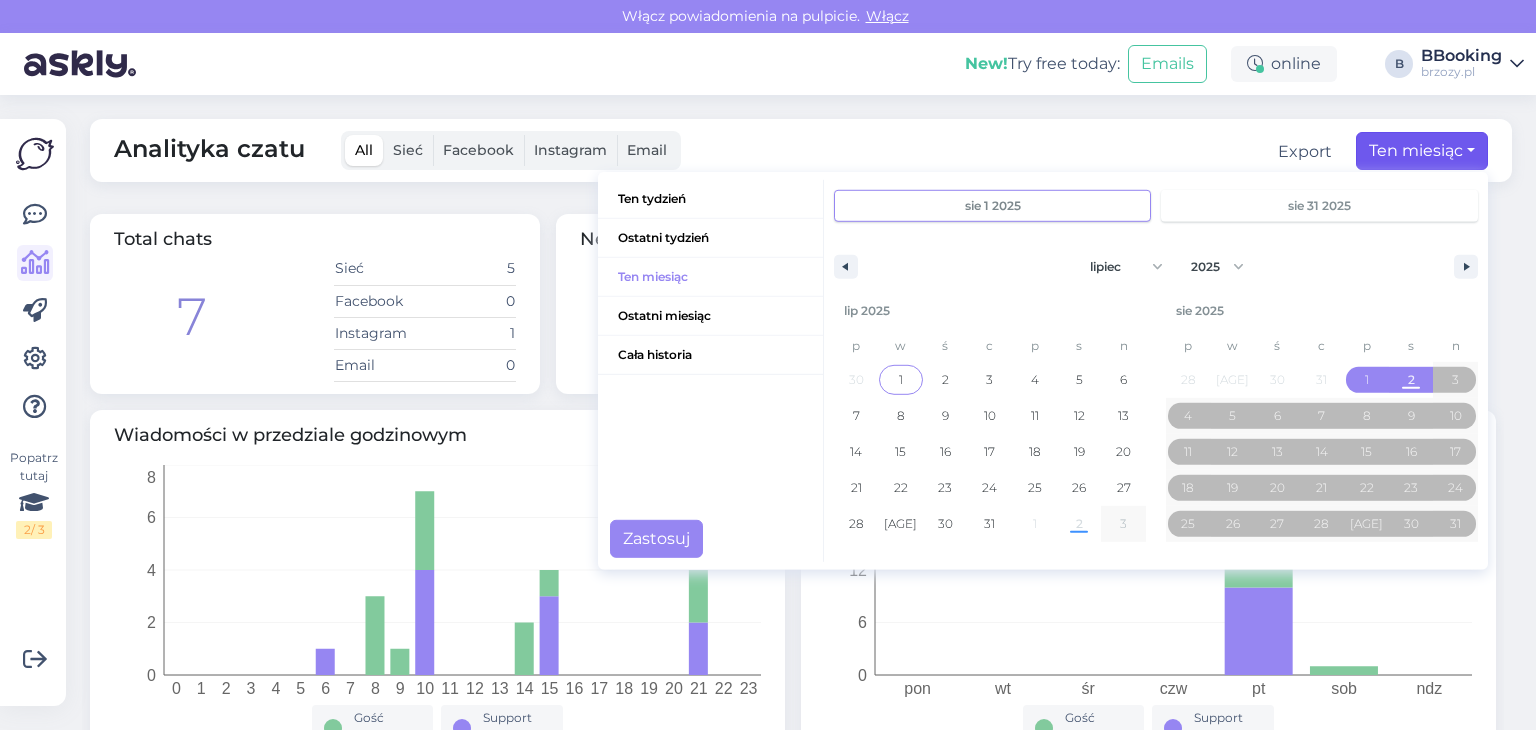 click on "1" at bounding box center (901, 380) 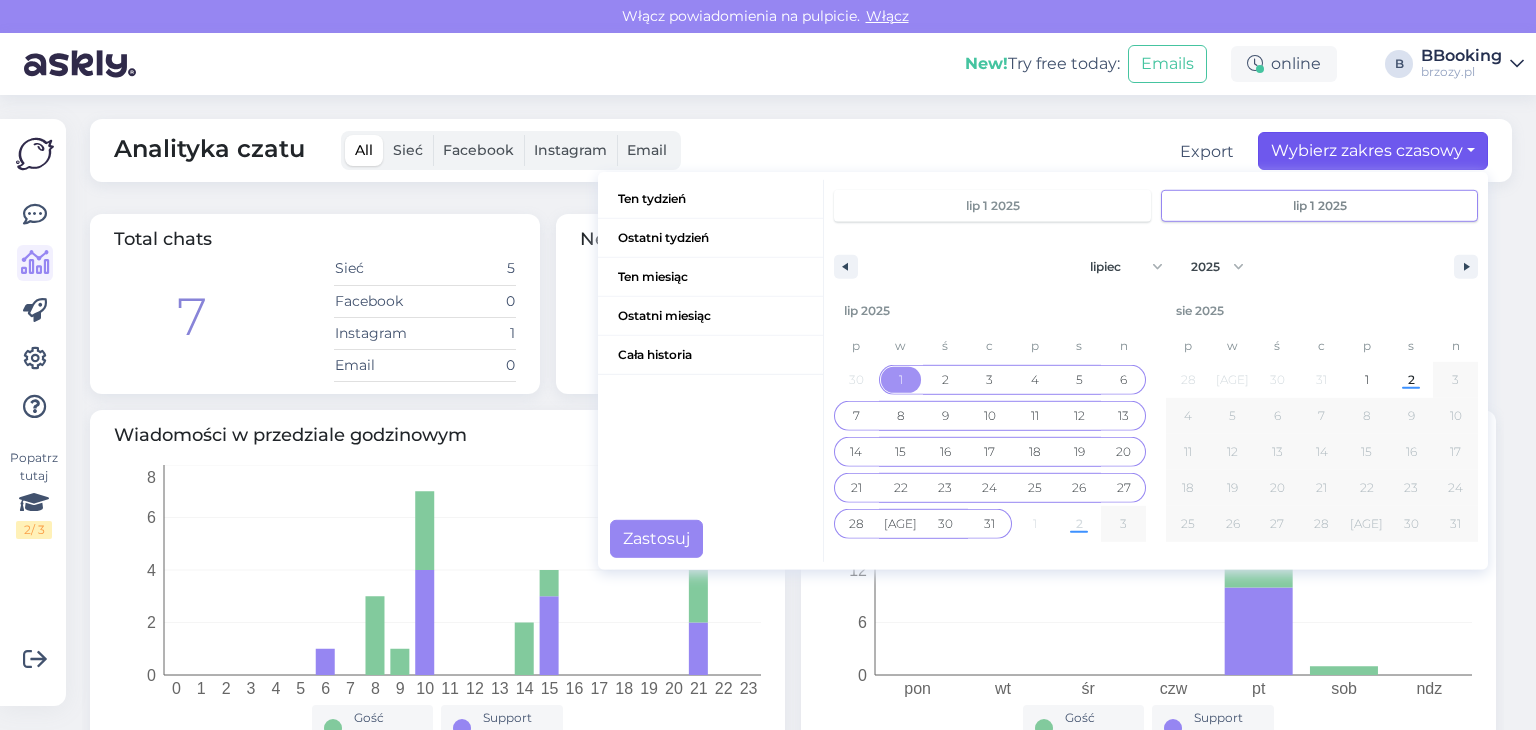 click on "31" at bounding box center (989, 524) 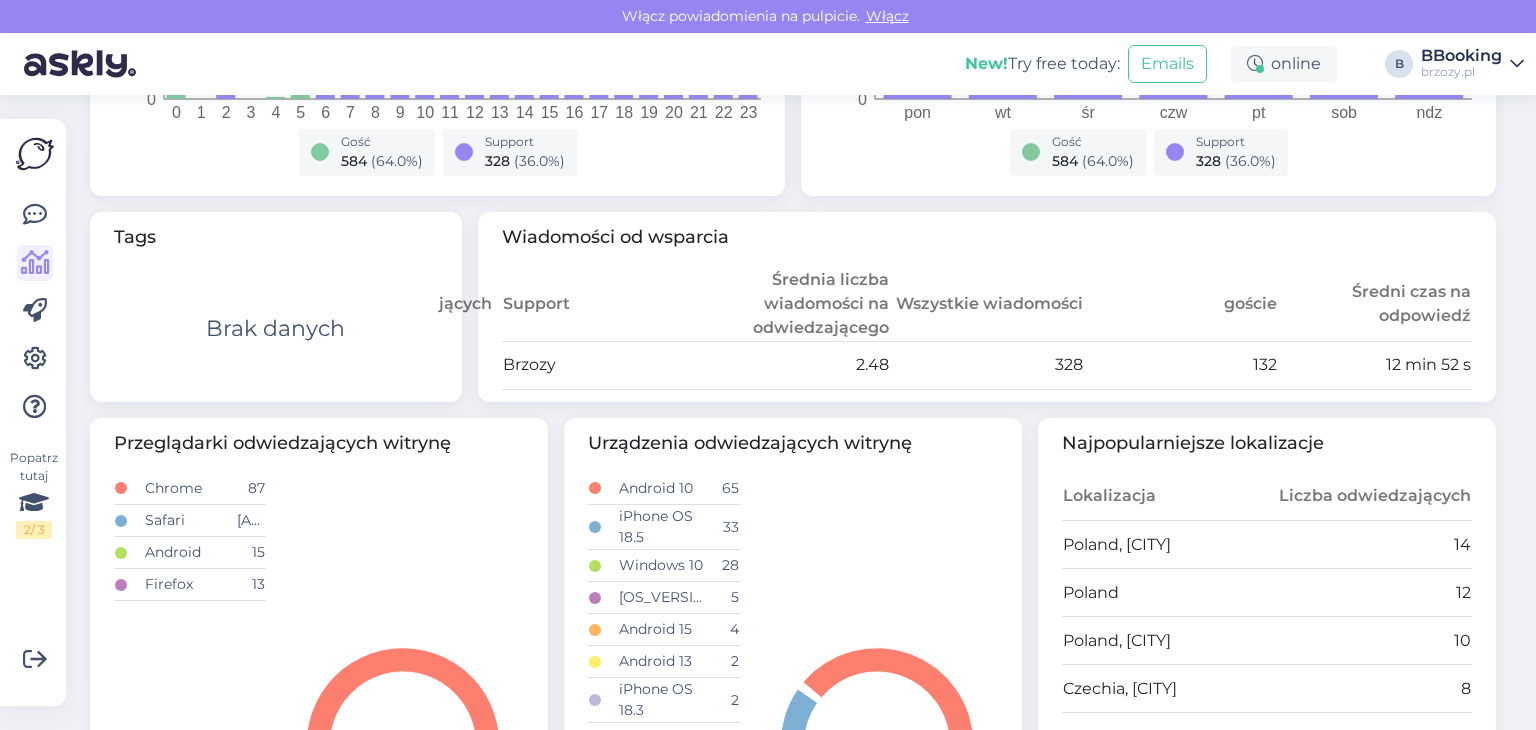 scroll, scrollTop: 0, scrollLeft: 0, axis: both 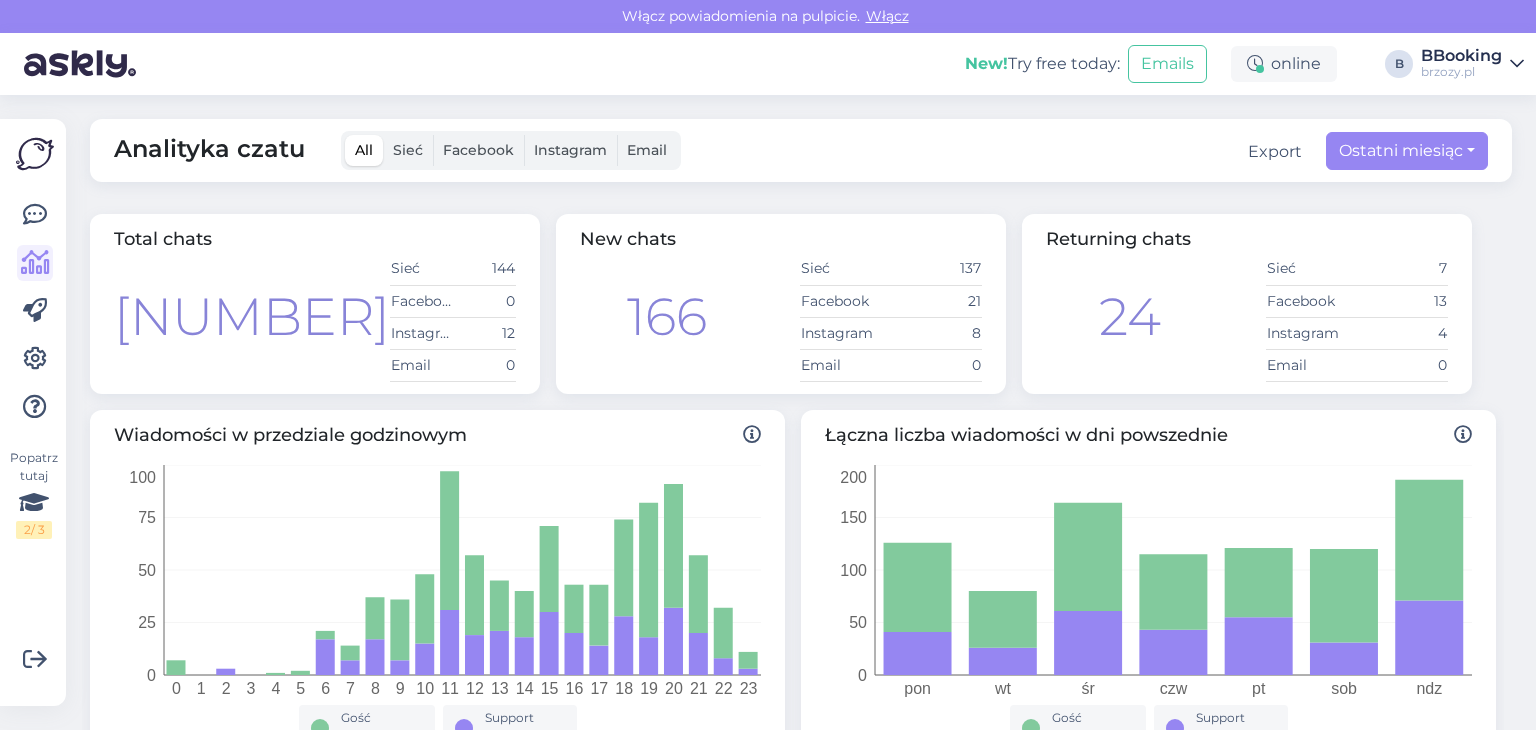 click at bounding box center (1517, 64) 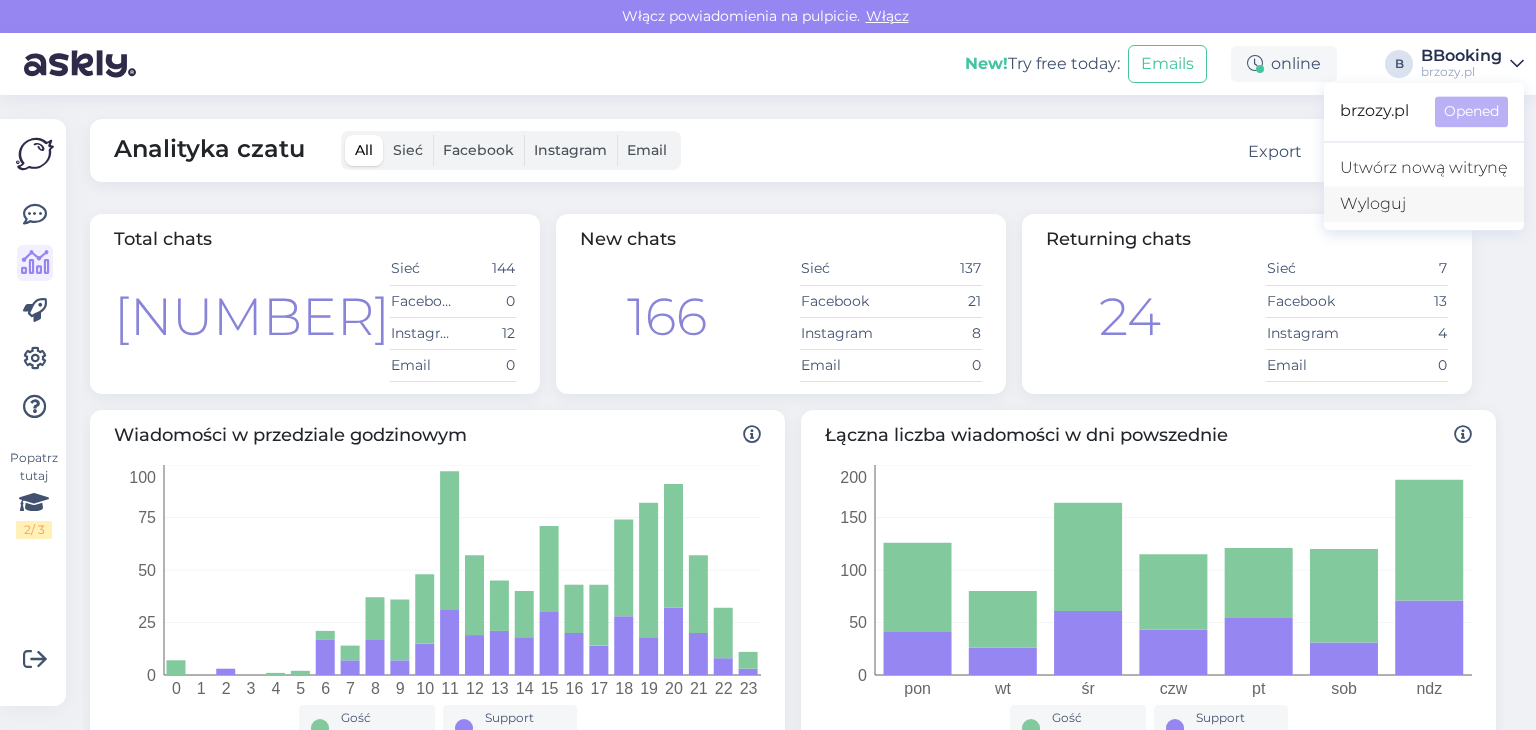click on "Wyloguj" at bounding box center [1424, 204] 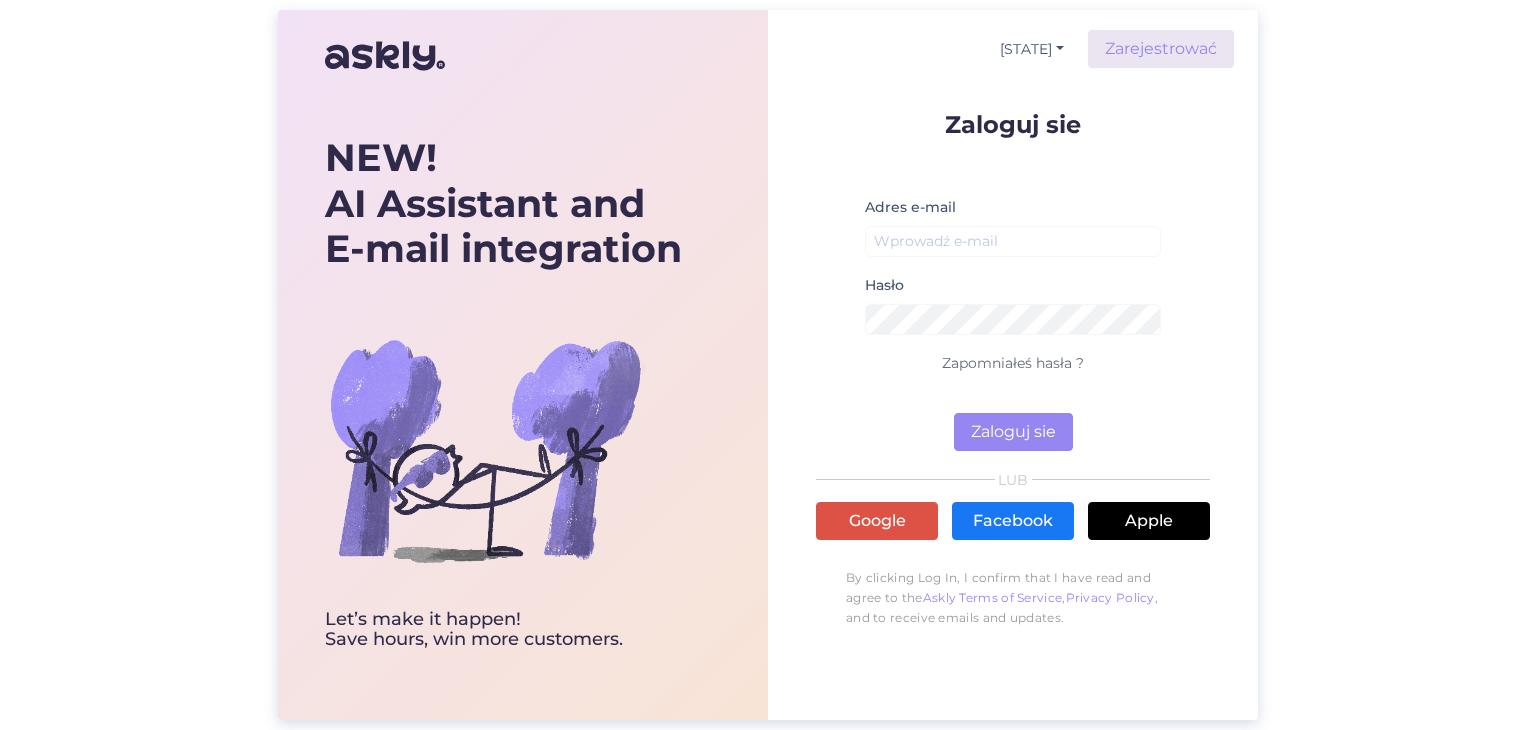 scroll, scrollTop: 0, scrollLeft: 0, axis: both 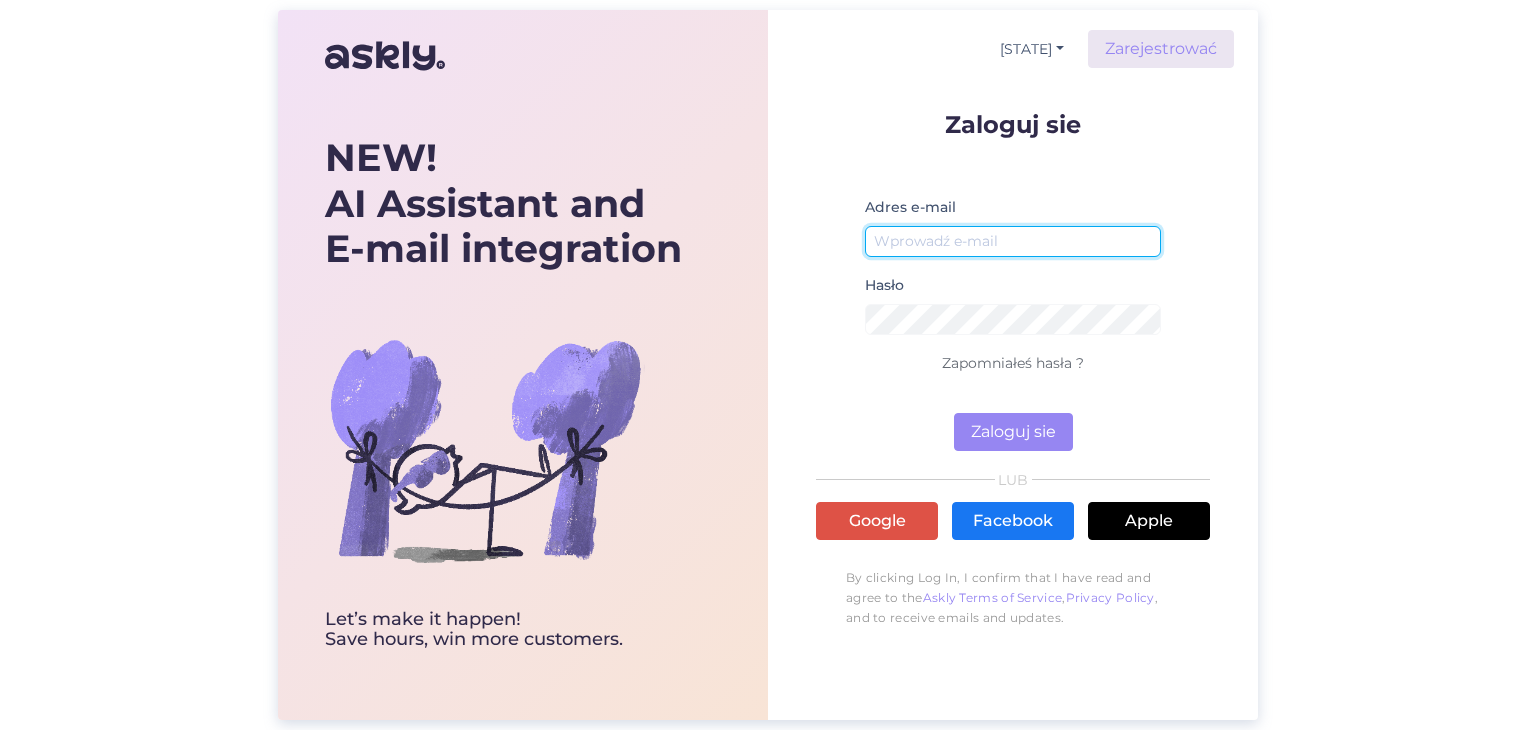 type on "[USERNAME]@[DOMAIN]" 